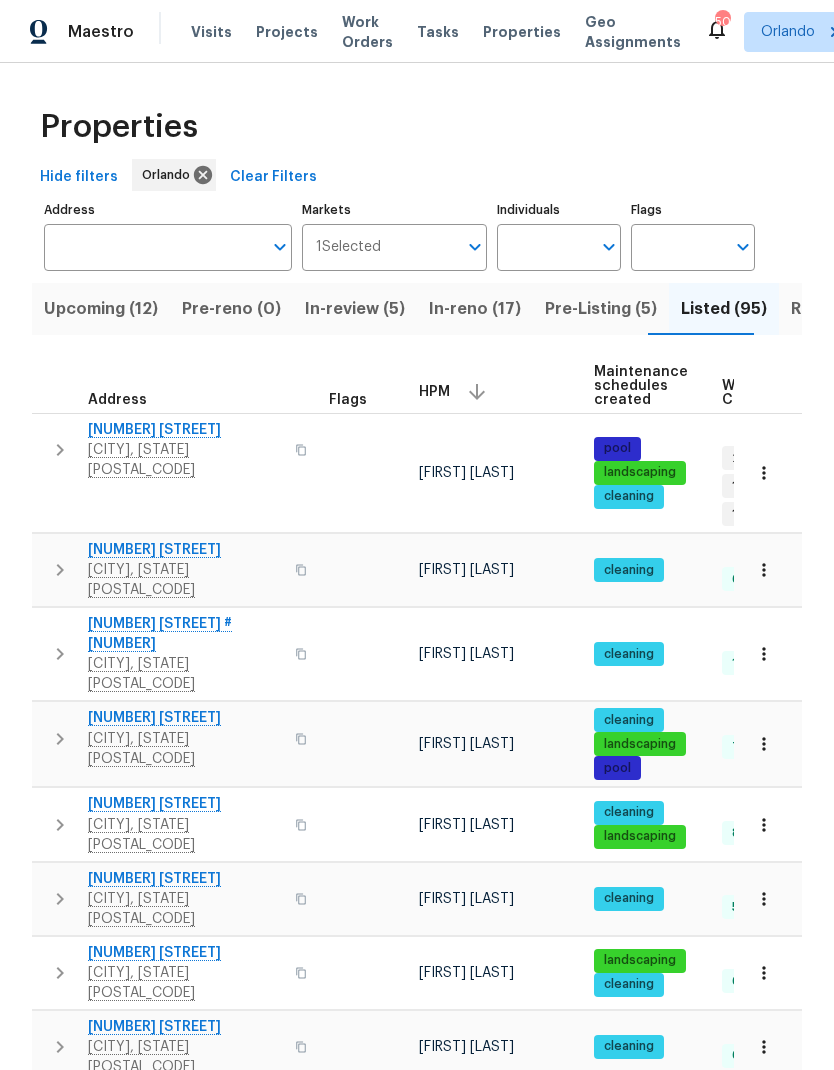 scroll, scrollTop: 0, scrollLeft: 0, axis: both 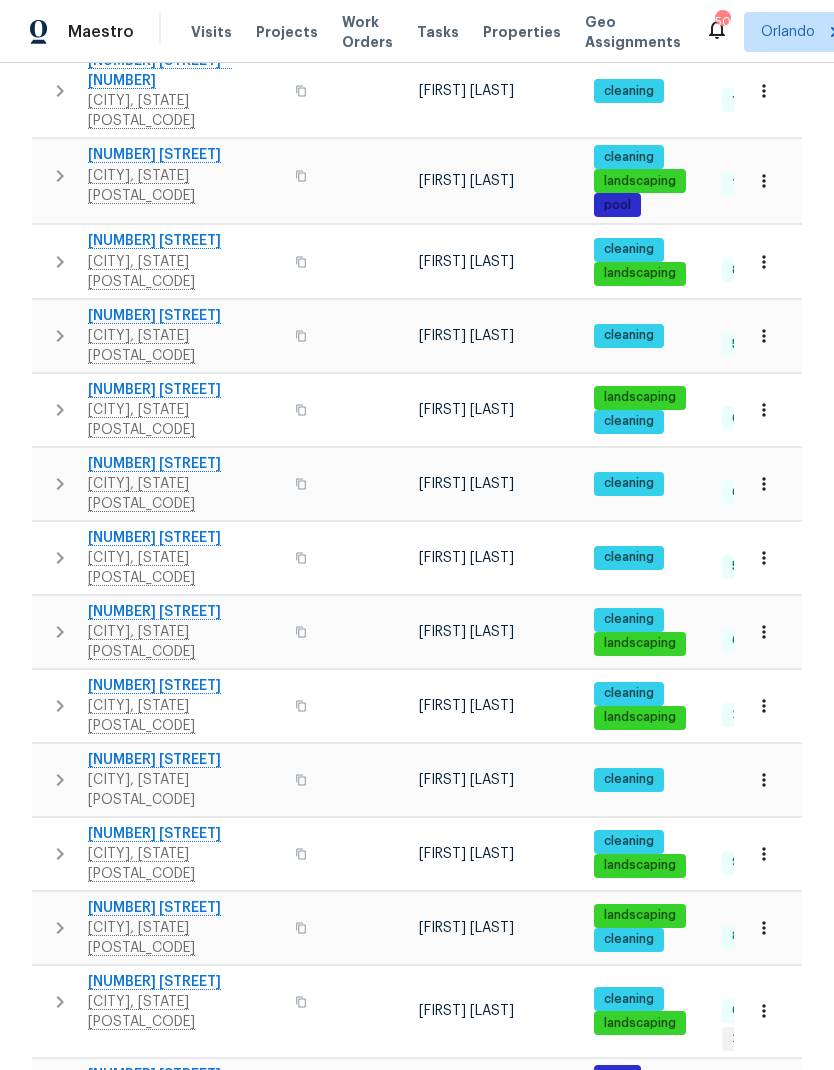 click on "1613 Reflection Cv" at bounding box center [185, 316] 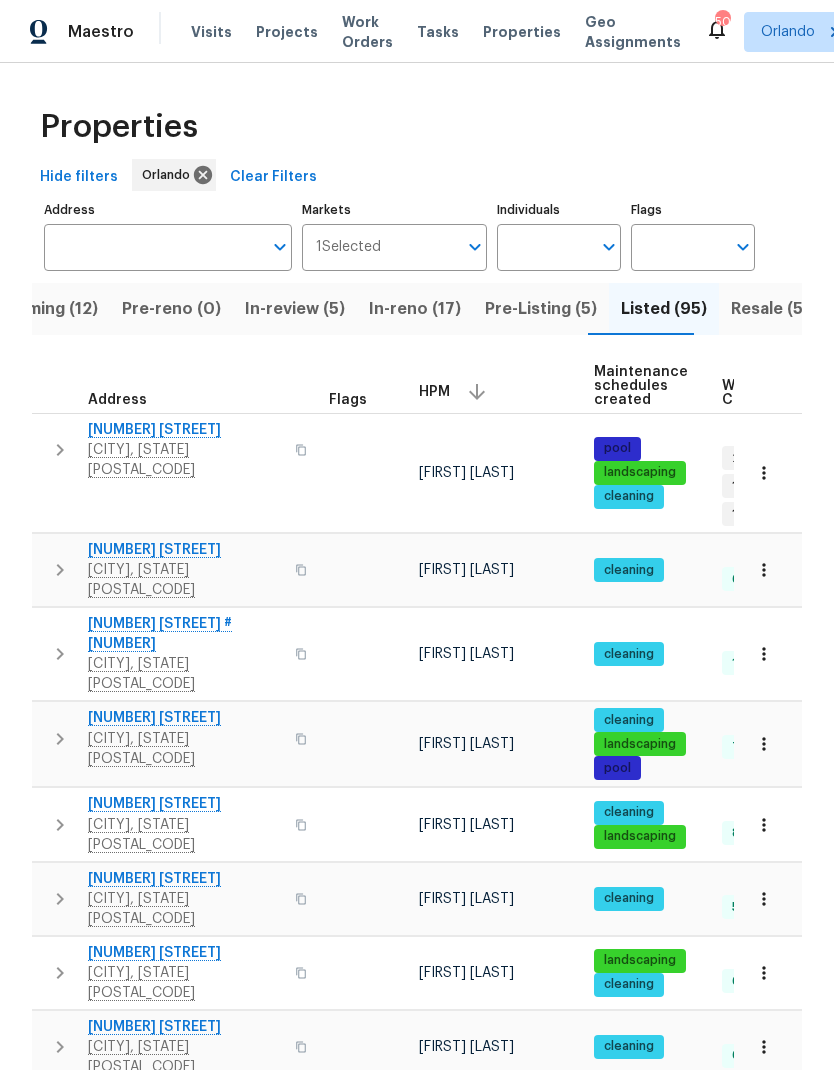scroll, scrollTop: 0, scrollLeft: 0, axis: both 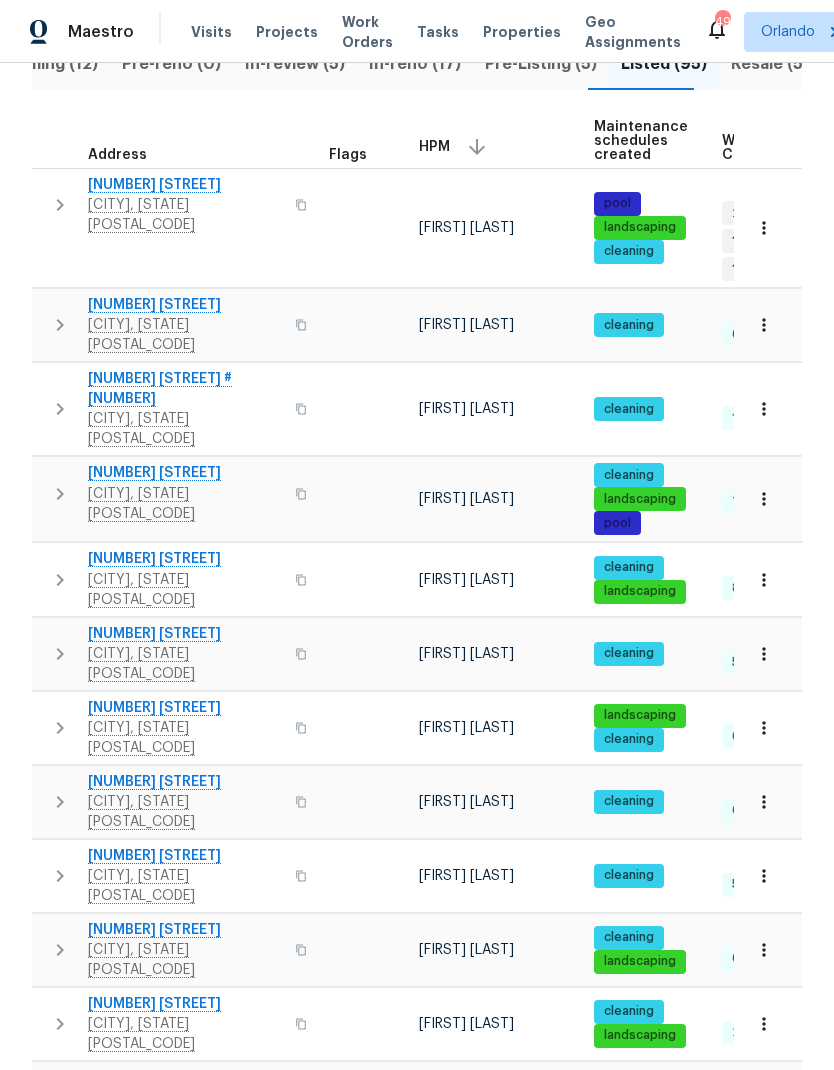 click on "Saint Cloud, FL 34769" at bounding box center [185, 1034] 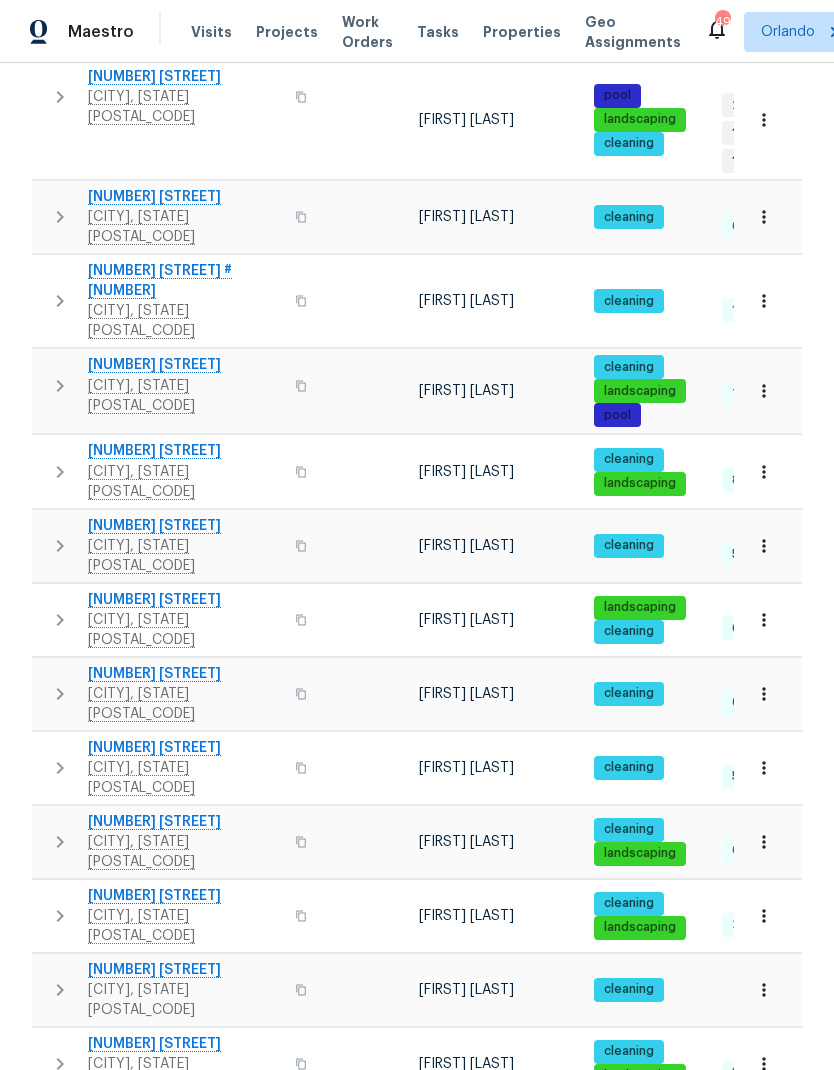 scroll, scrollTop: 355, scrollLeft: 0, axis: vertical 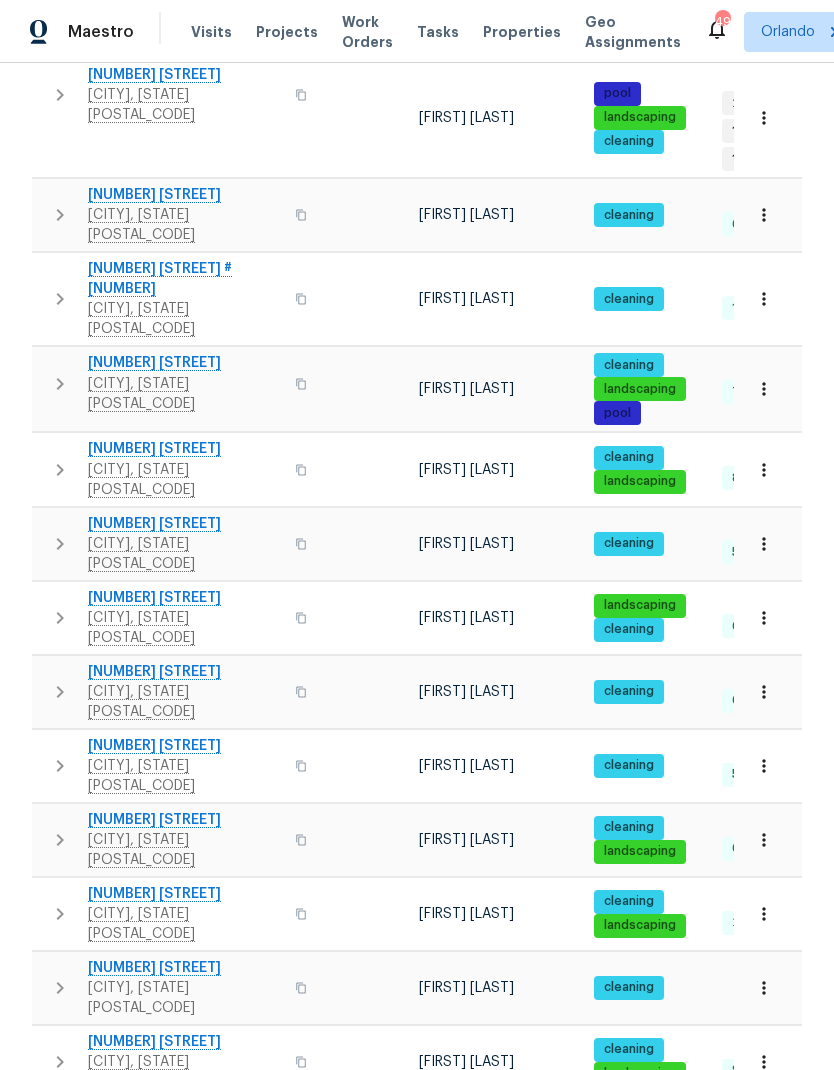 click on "2124 Betsy Ross Ln" at bounding box center [185, 746] 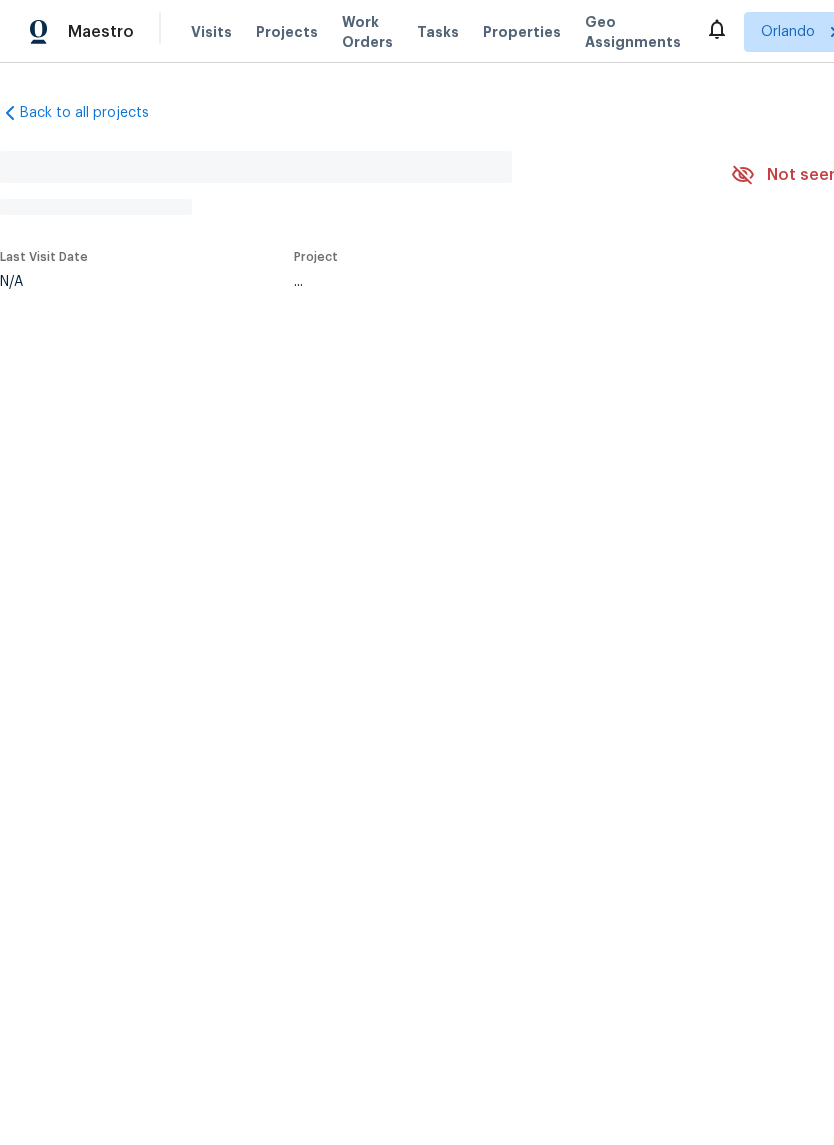 scroll, scrollTop: 0, scrollLeft: 0, axis: both 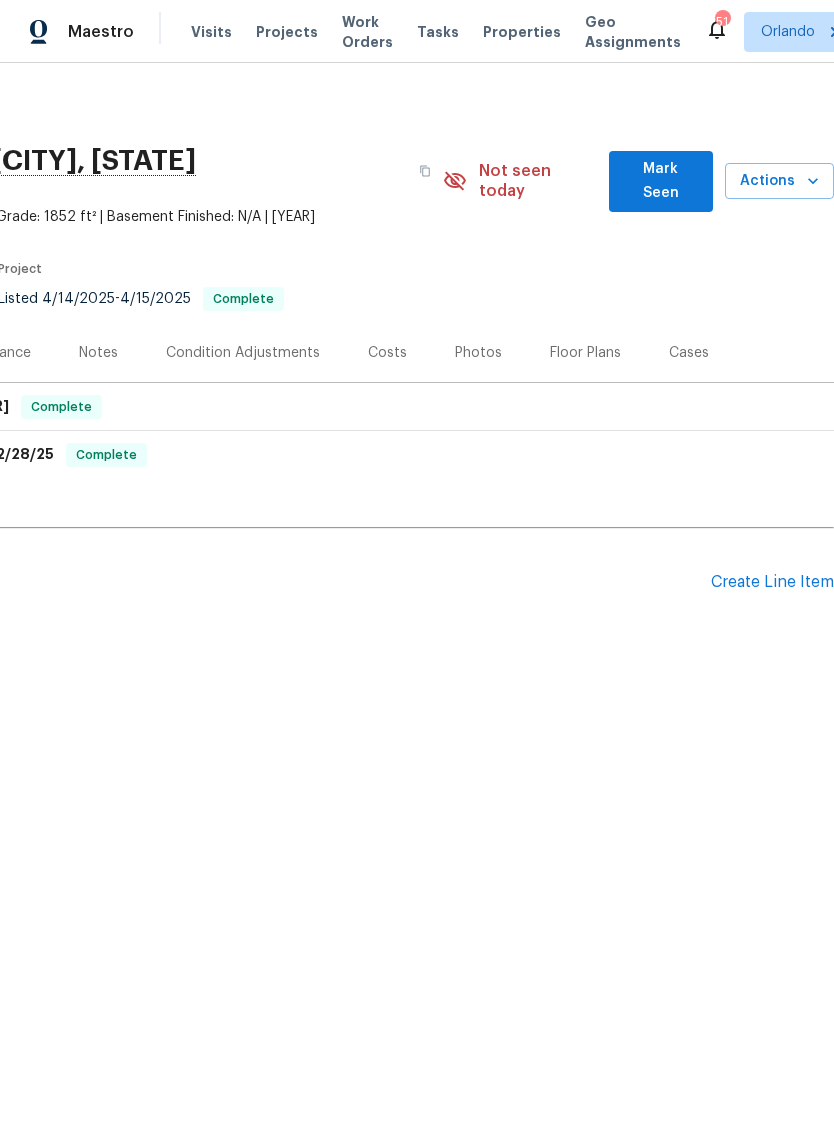 click 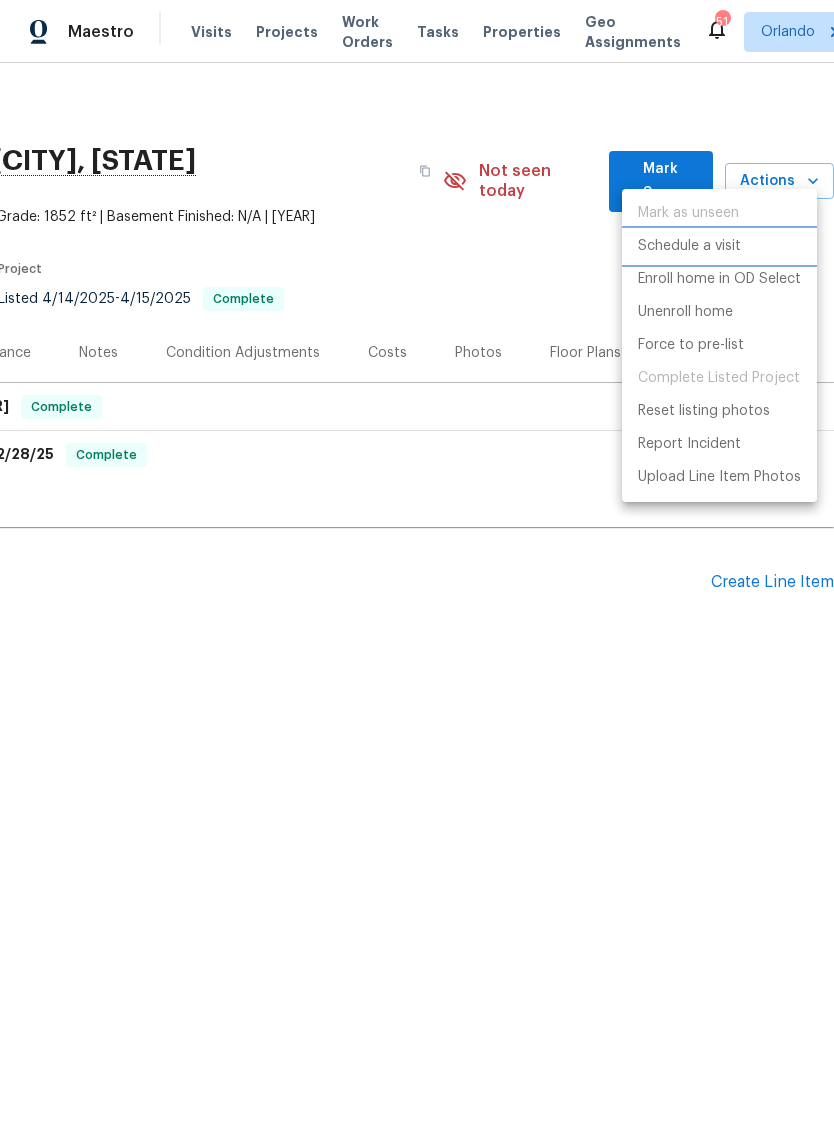 click on "Schedule a visit" at bounding box center [689, 246] 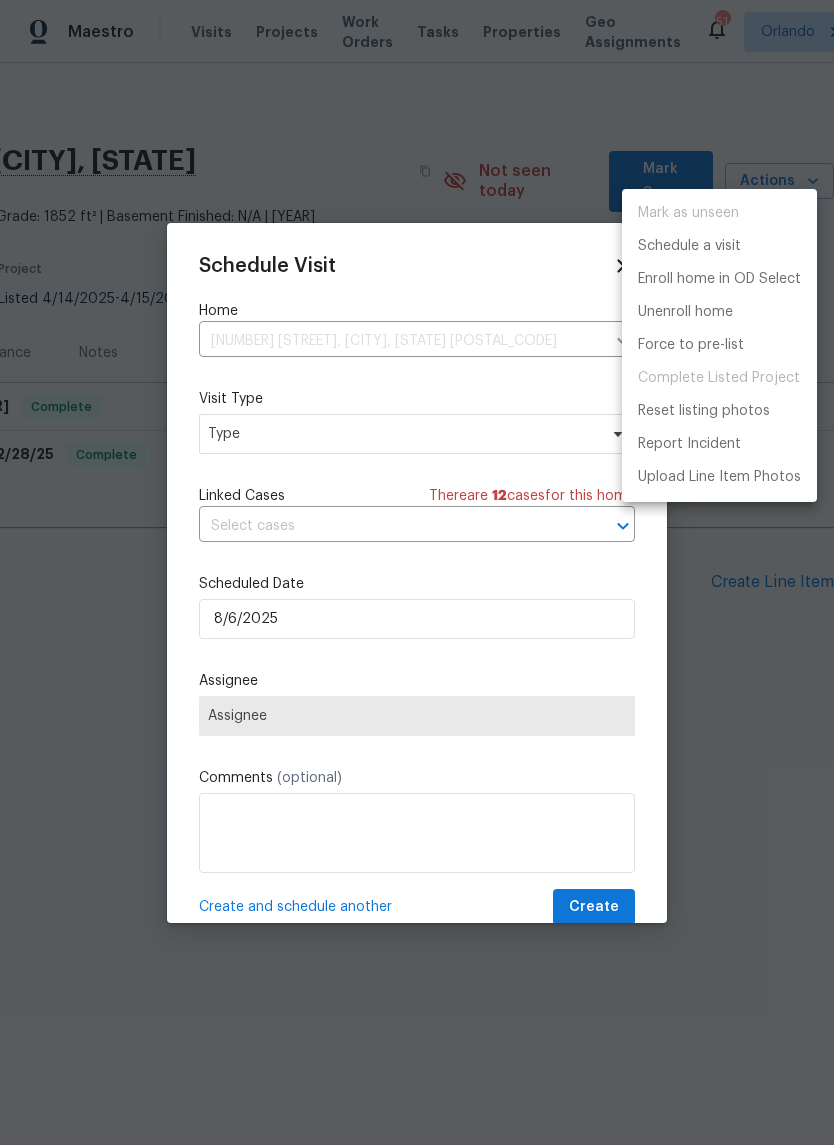 click at bounding box center (417, 572) 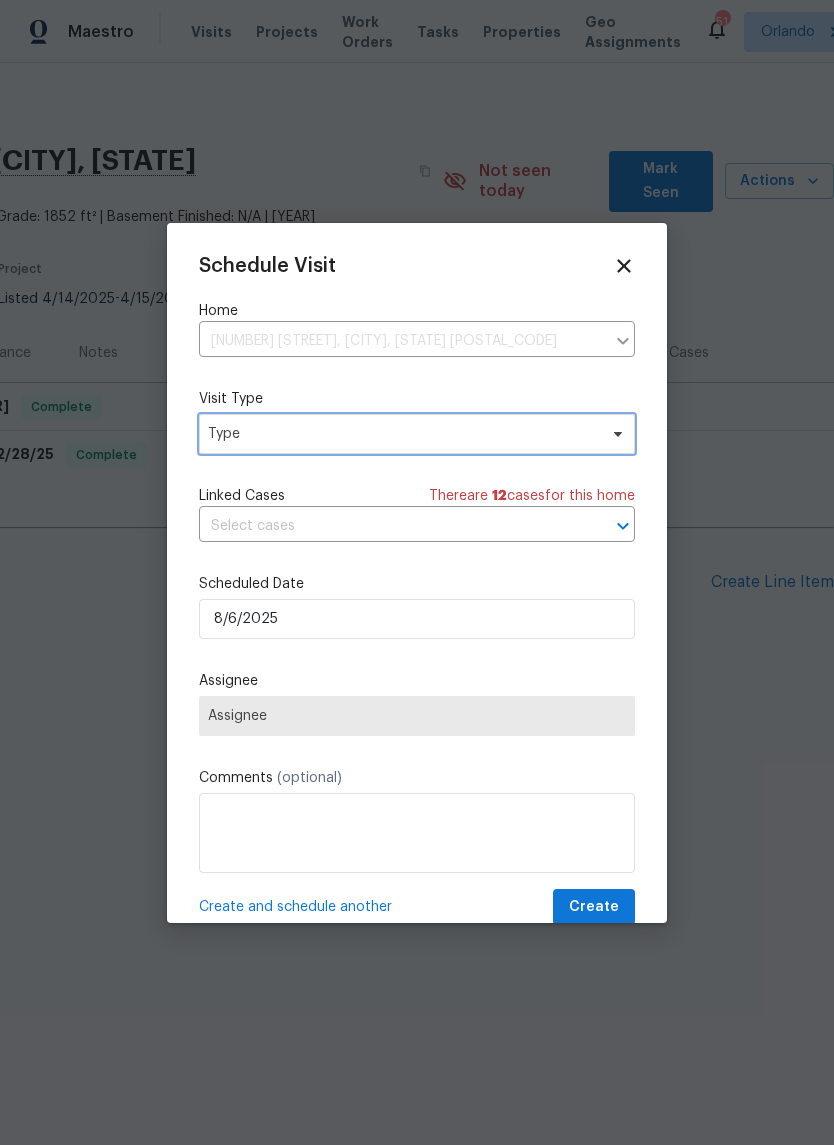 click on "Type" at bounding box center (402, 434) 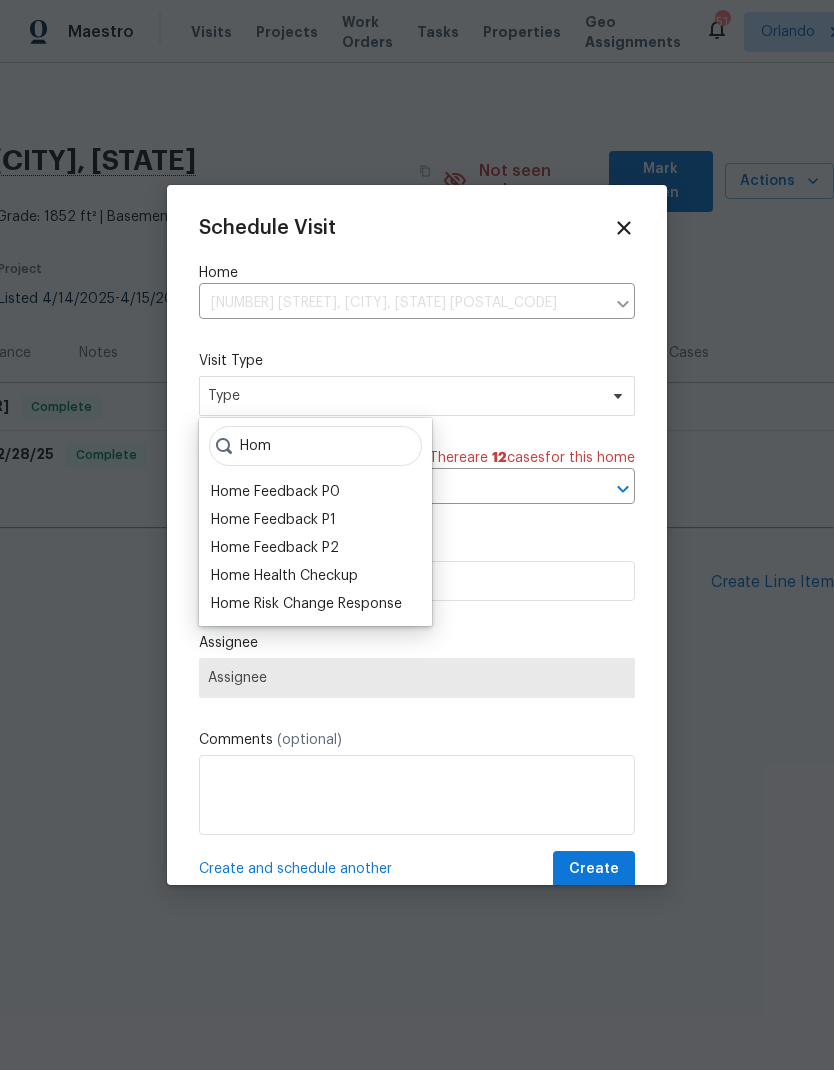 type on "Hom" 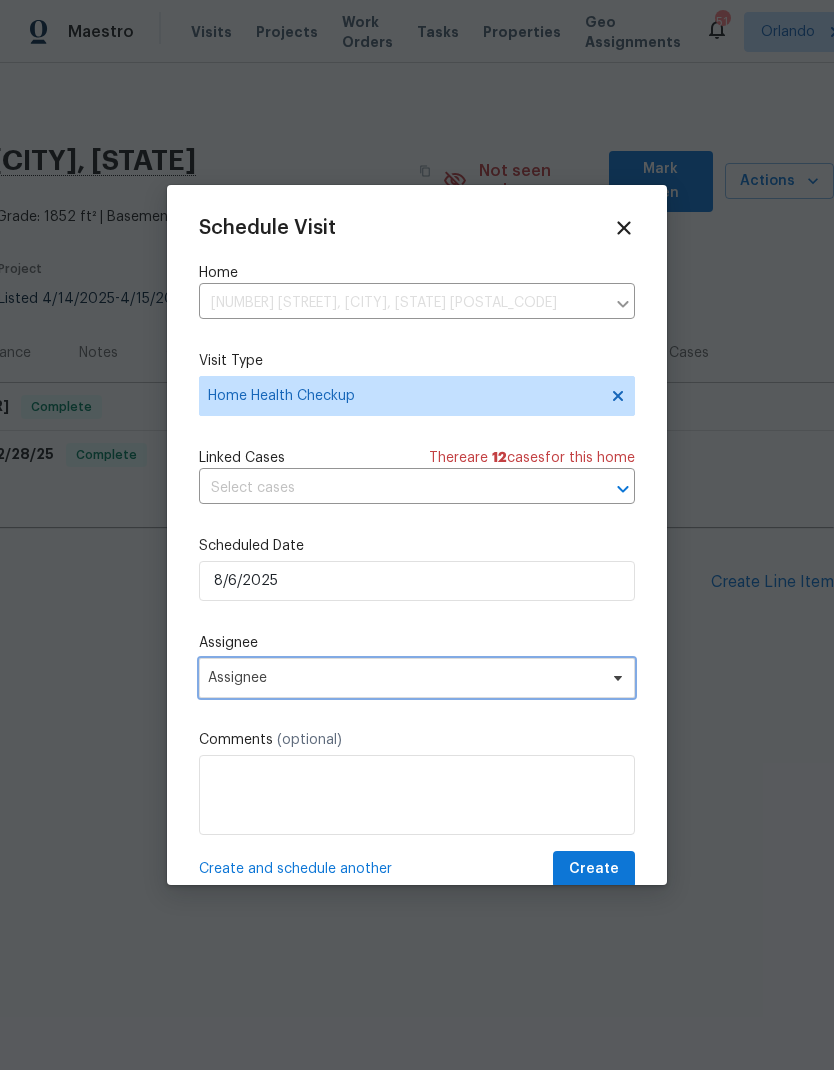 click 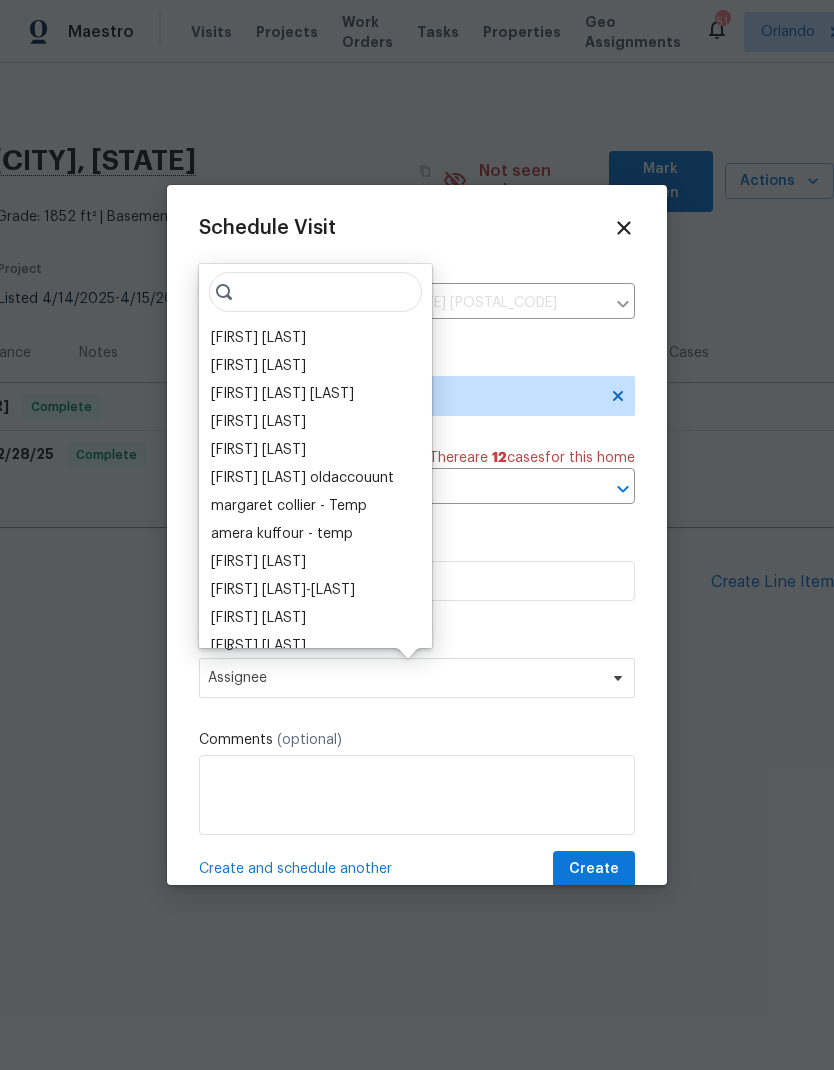 click on "[FIRST] [LAST]" at bounding box center (258, 338) 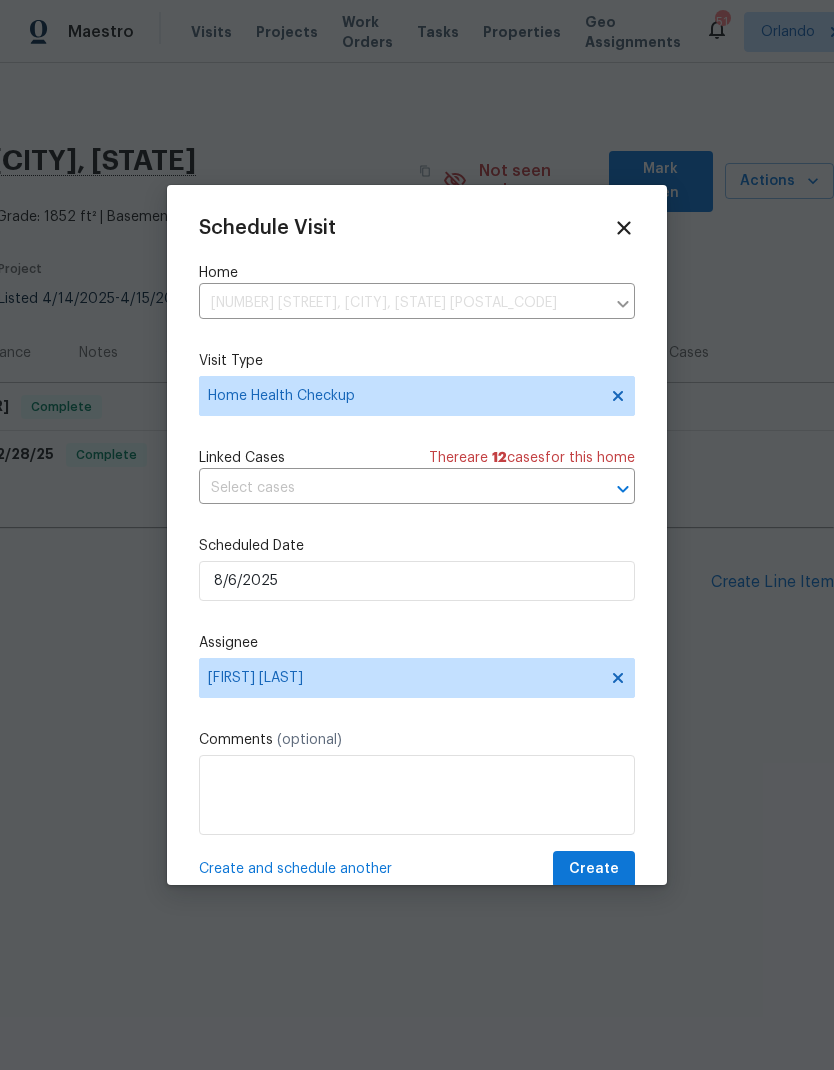 click on "Create" at bounding box center [594, 869] 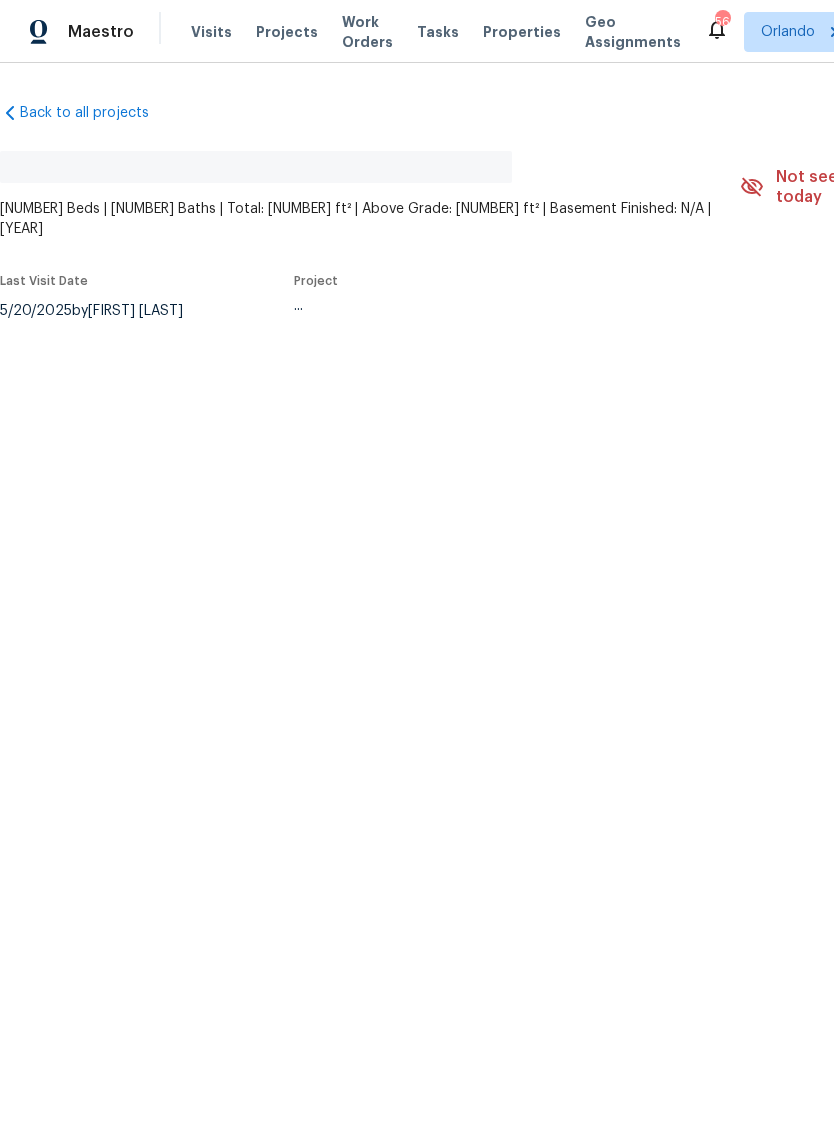 scroll, scrollTop: 0, scrollLeft: 0, axis: both 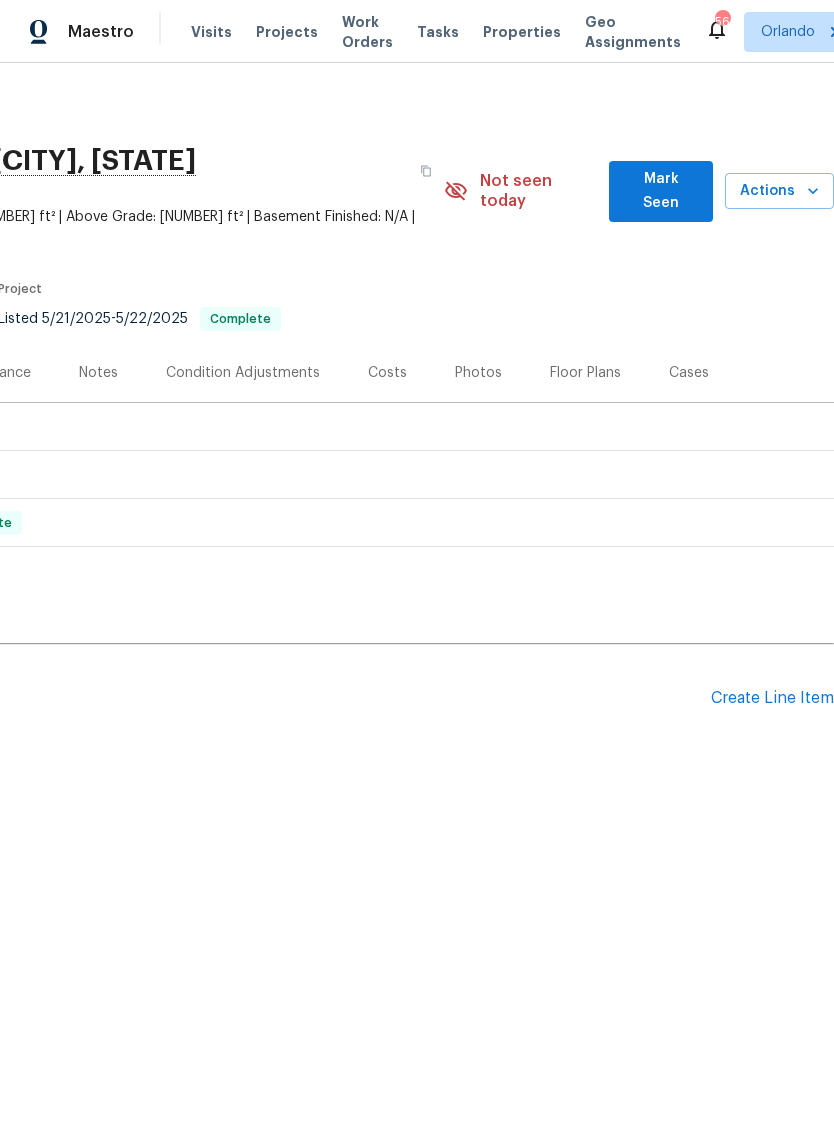 click 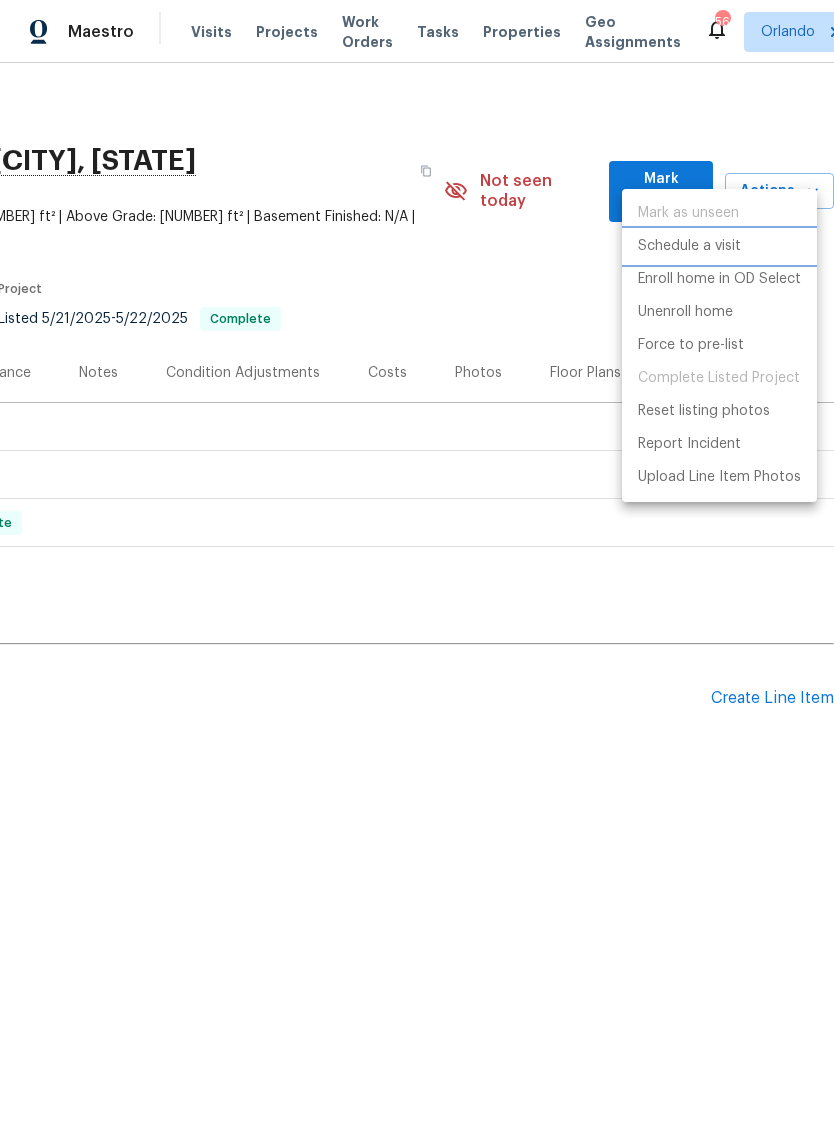 click on "Schedule a visit" at bounding box center (689, 246) 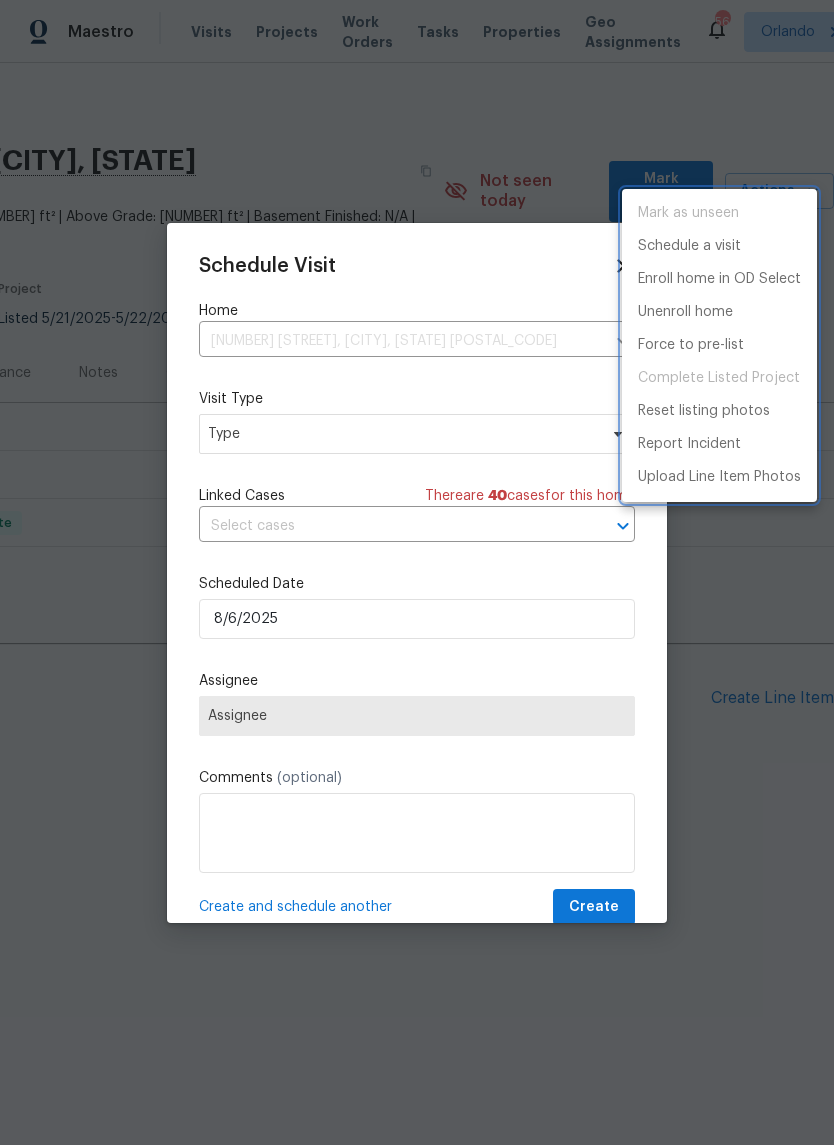 click at bounding box center (417, 572) 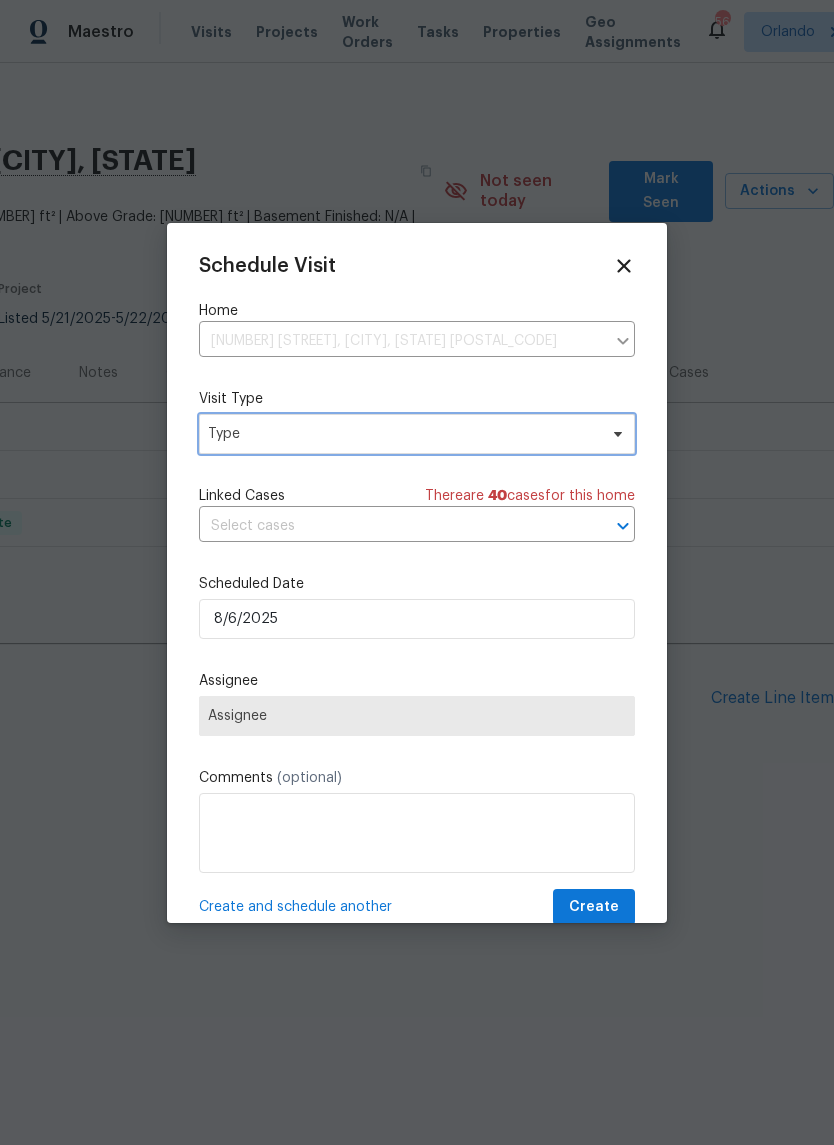 click at bounding box center (615, 434) 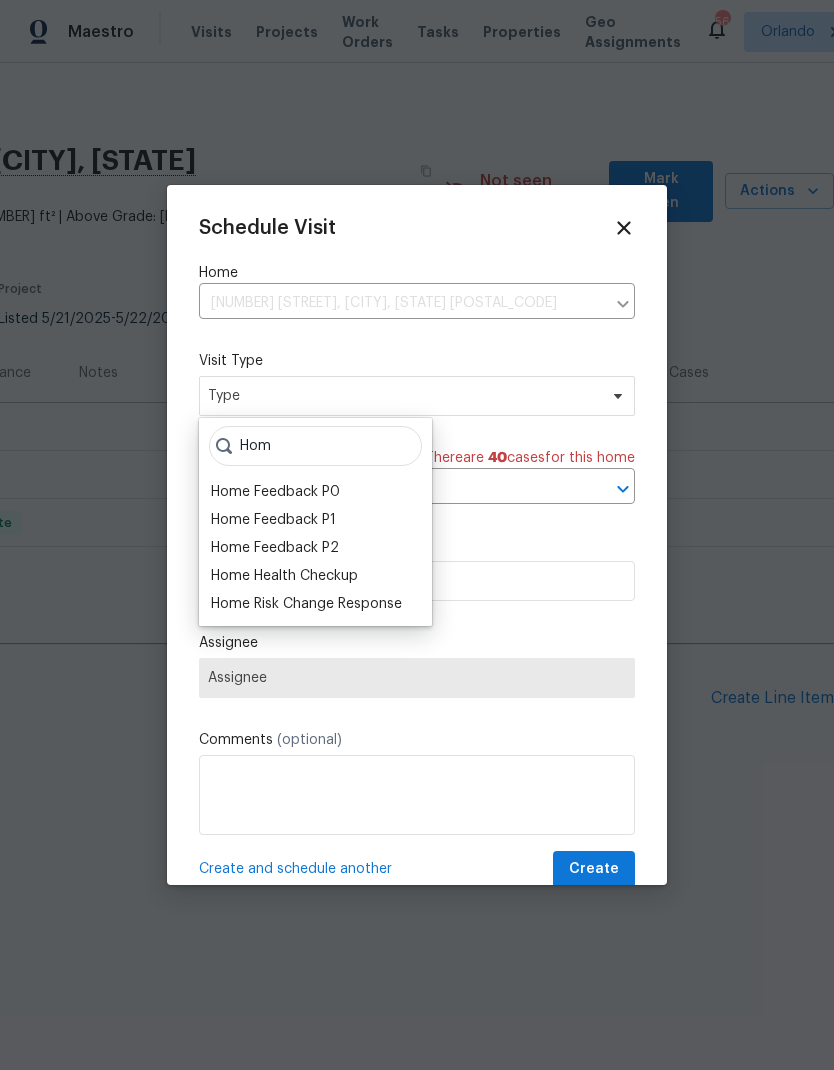 type on "Hom" 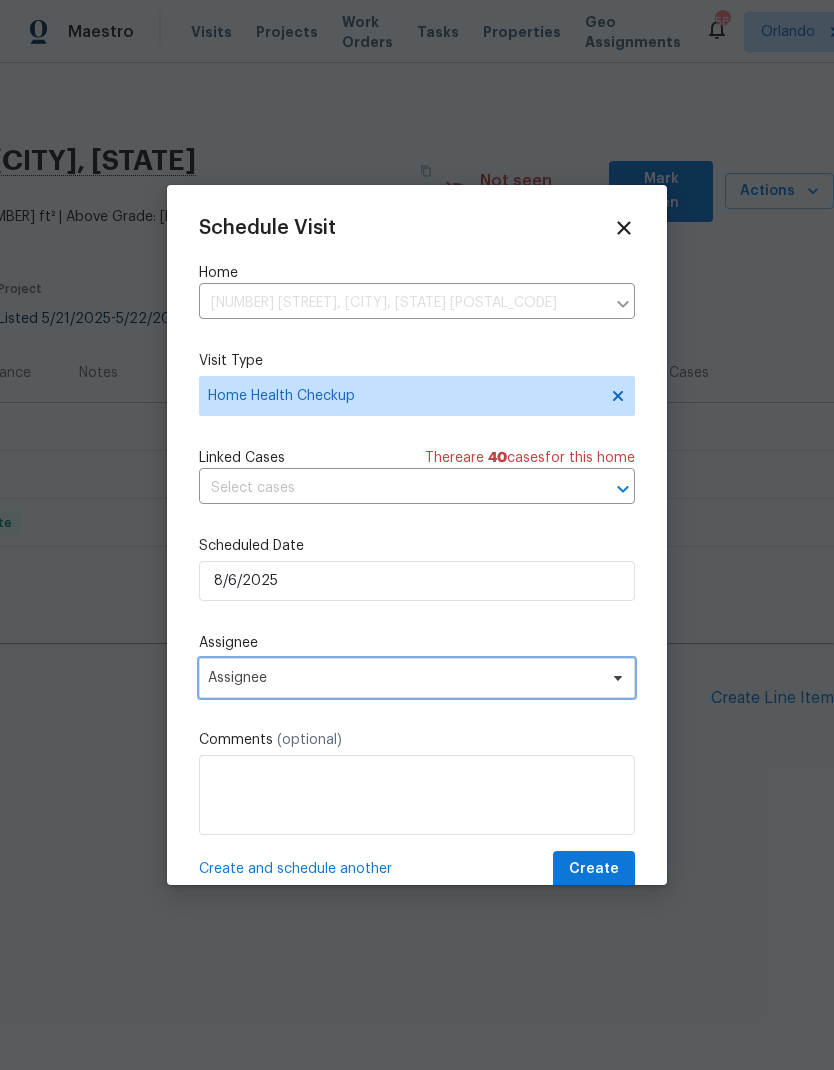 click on "Assignee" at bounding box center (417, 678) 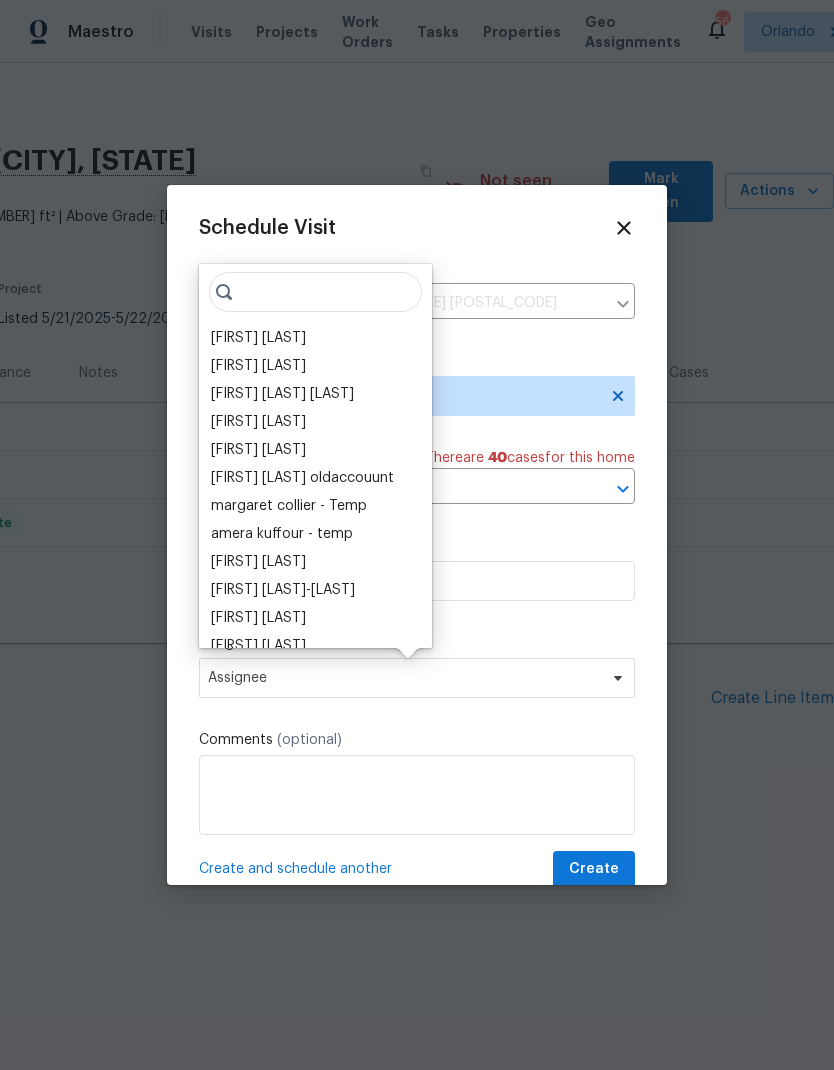 click on "[FIRST] [LAST]" at bounding box center [258, 338] 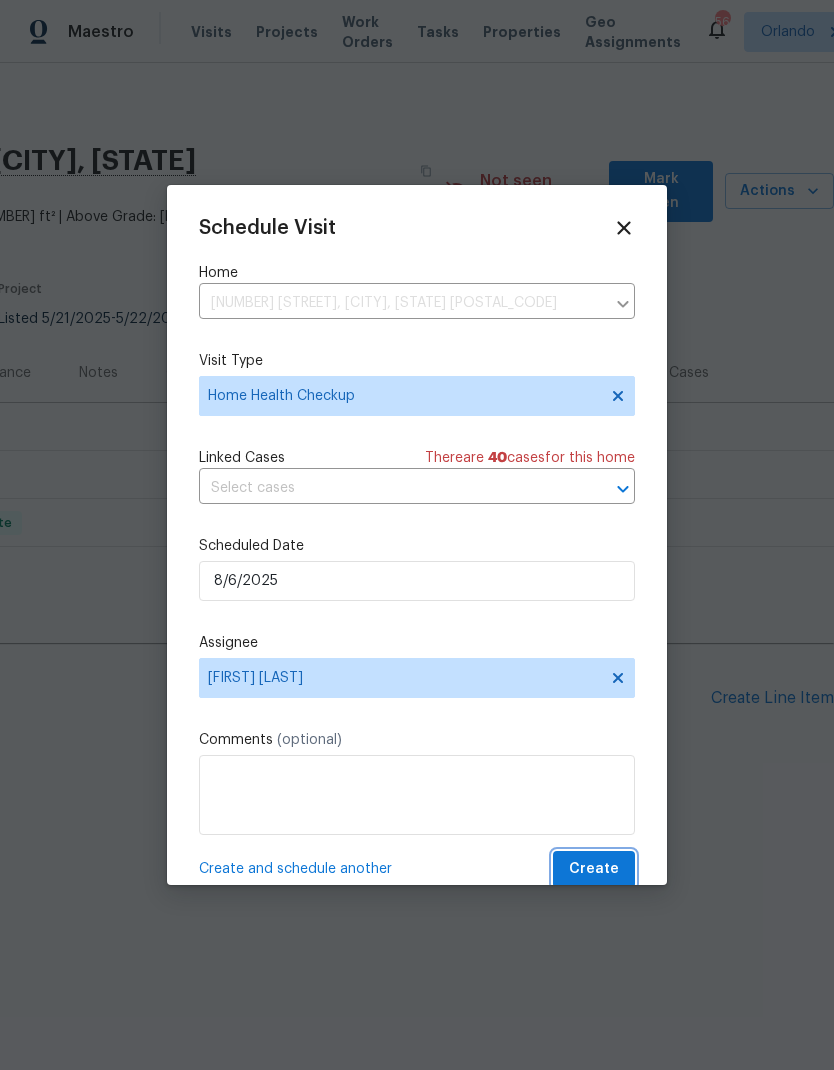 click on "Create" at bounding box center [594, 869] 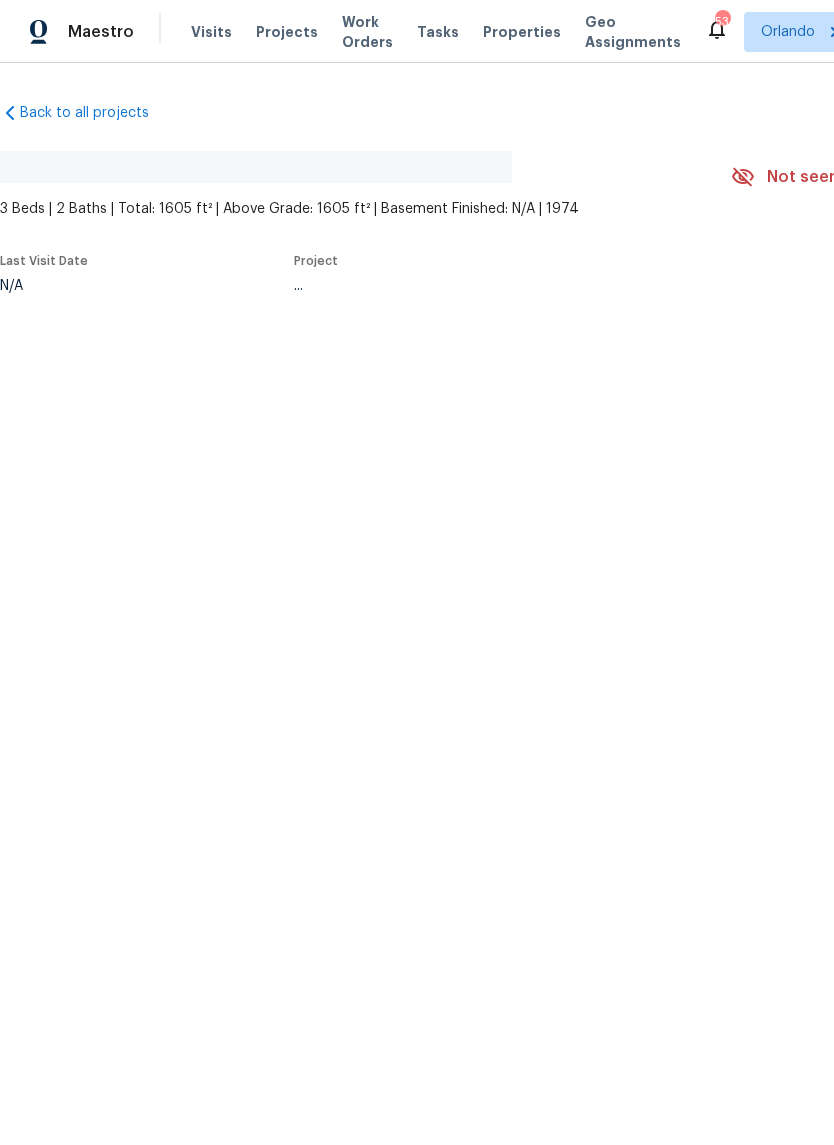 scroll, scrollTop: 0, scrollLeft: 0, axis: both 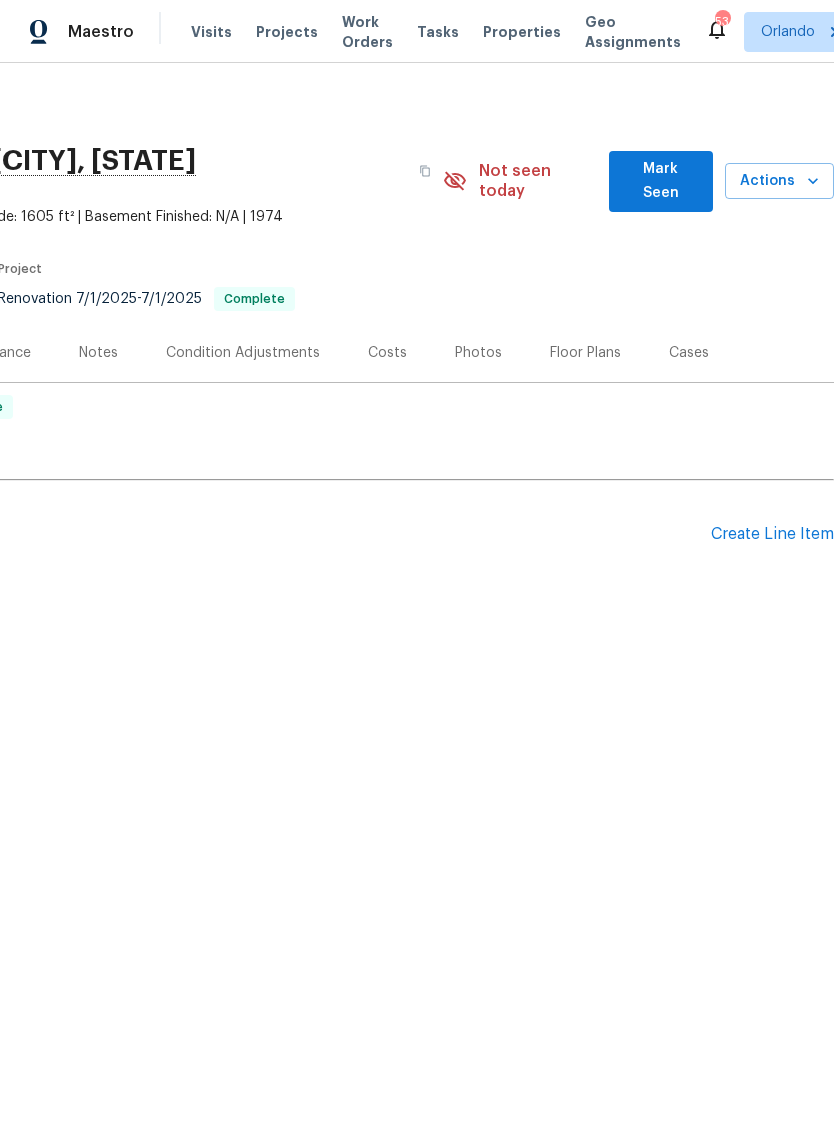 click on "Actions" at bounding box center [779, 181] 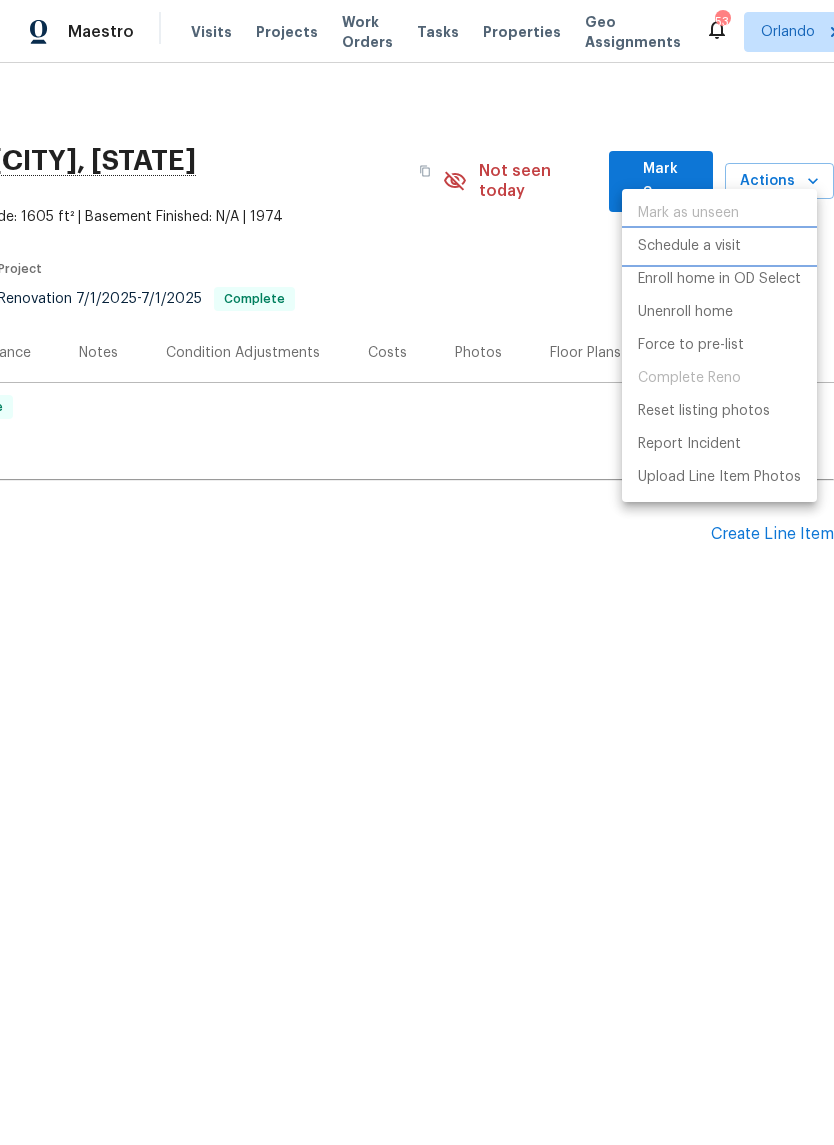 click on "Schedule a visit" at bounding box center (689, 246) 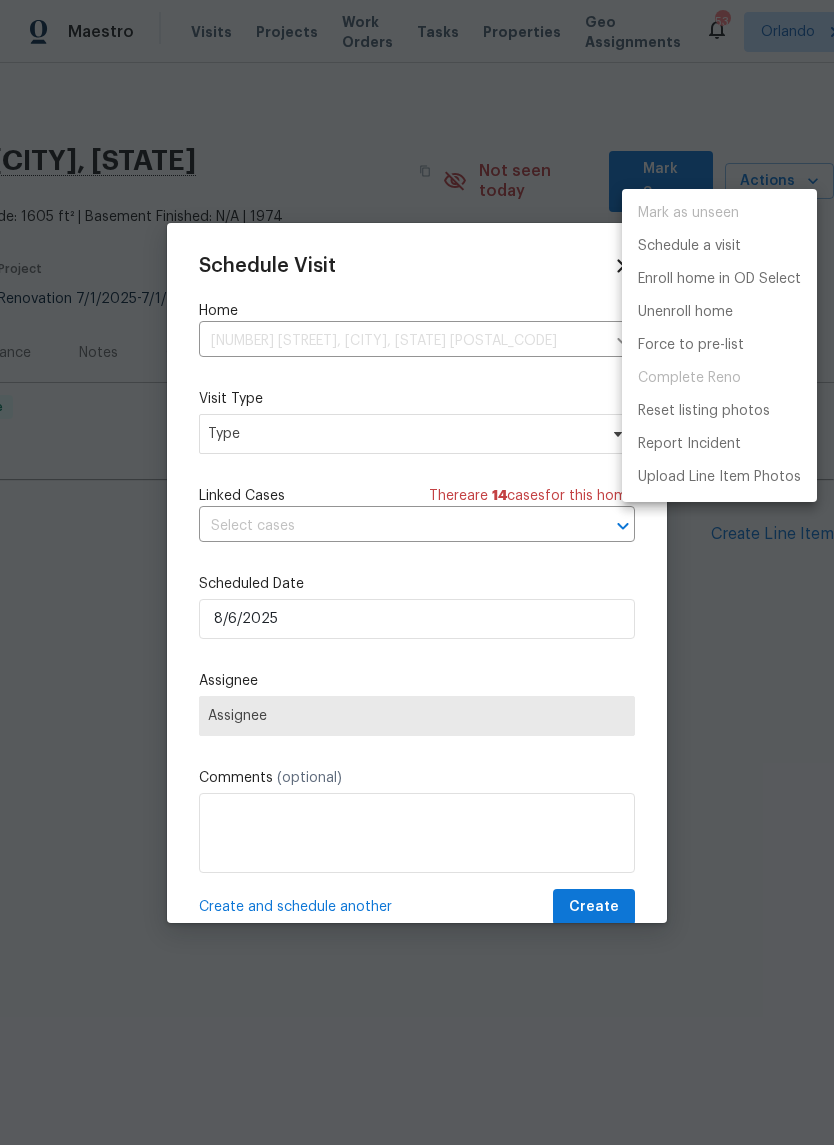 click at bounding box center (417, 572) 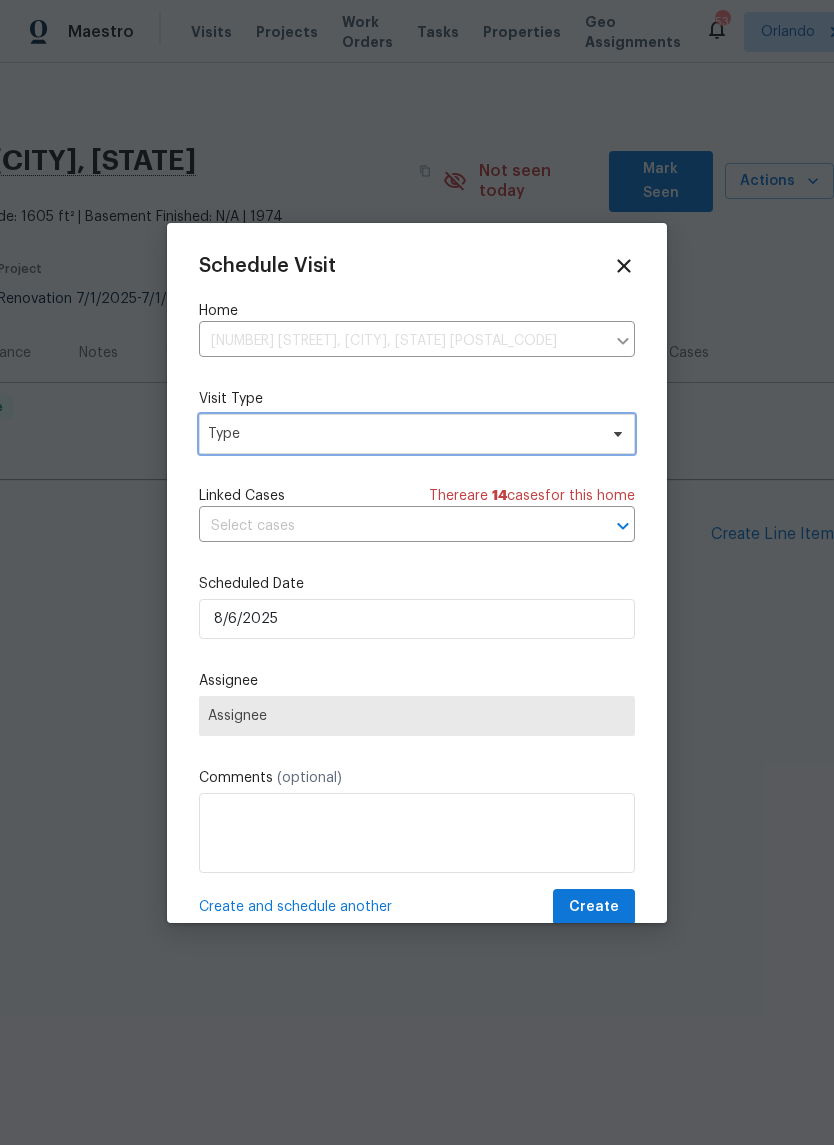 click on "Type" at bounding box center [417, 434] 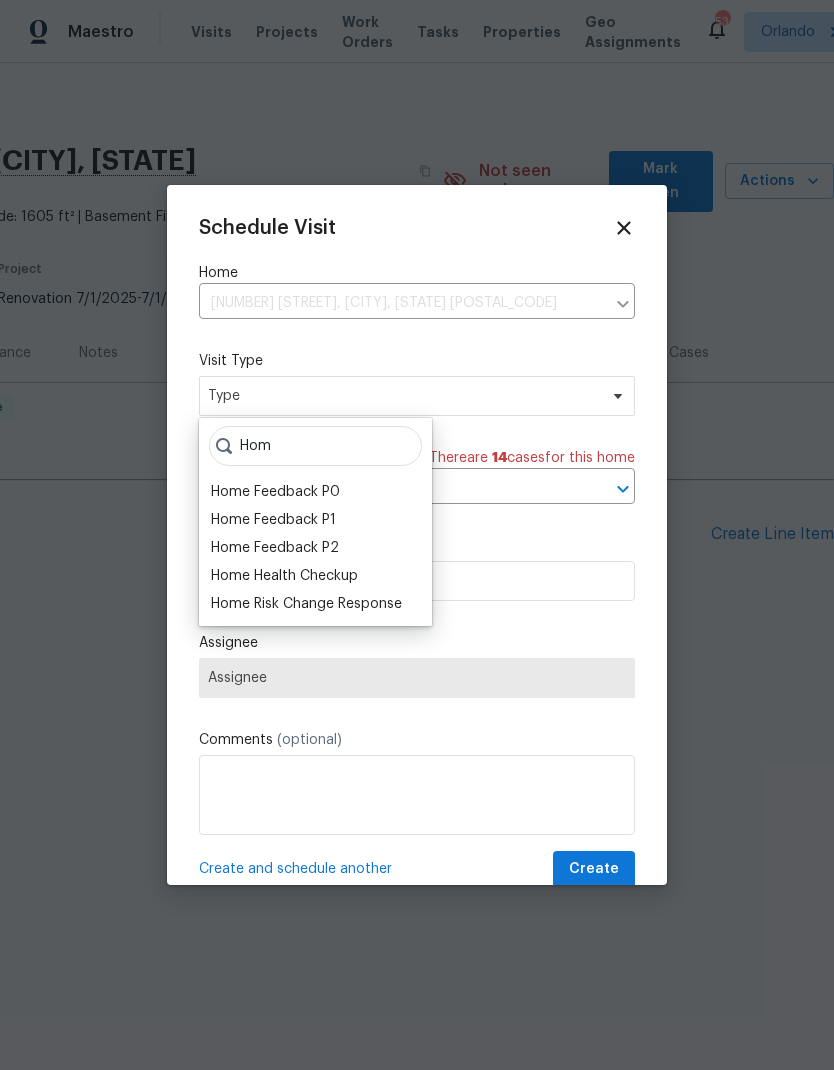type on "Hom" 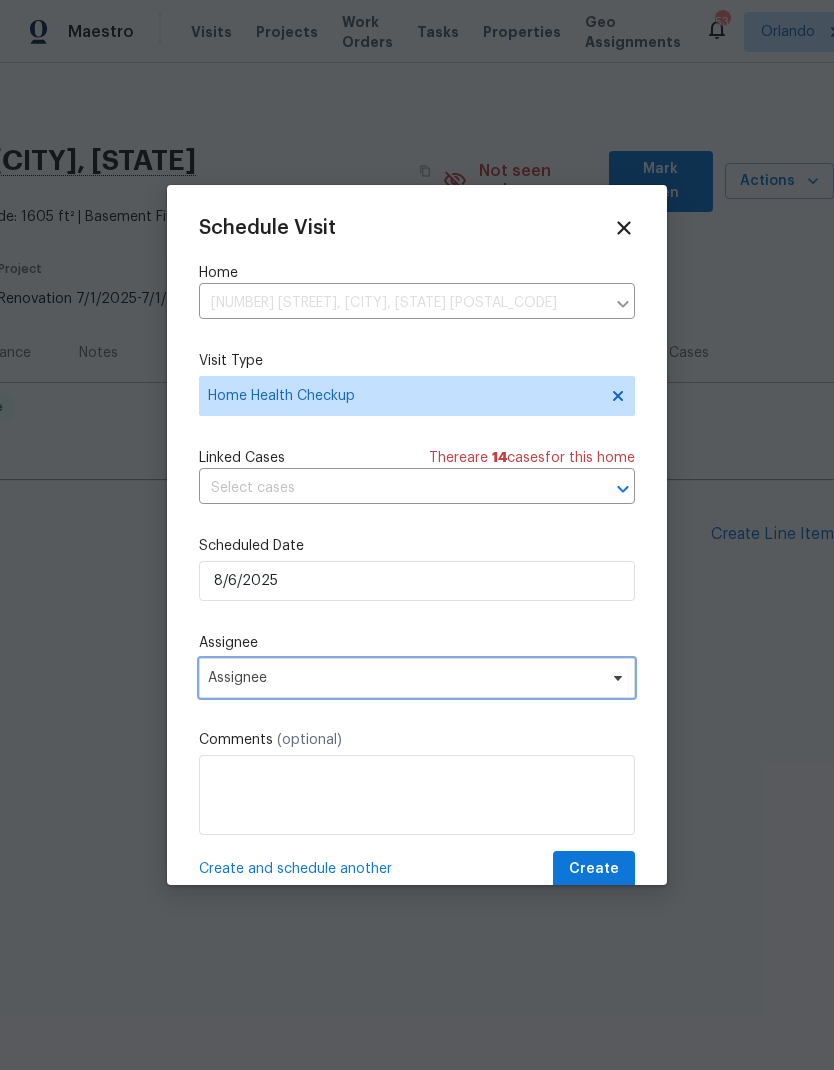 click on "Assignee" at bounding box center [417, 678] 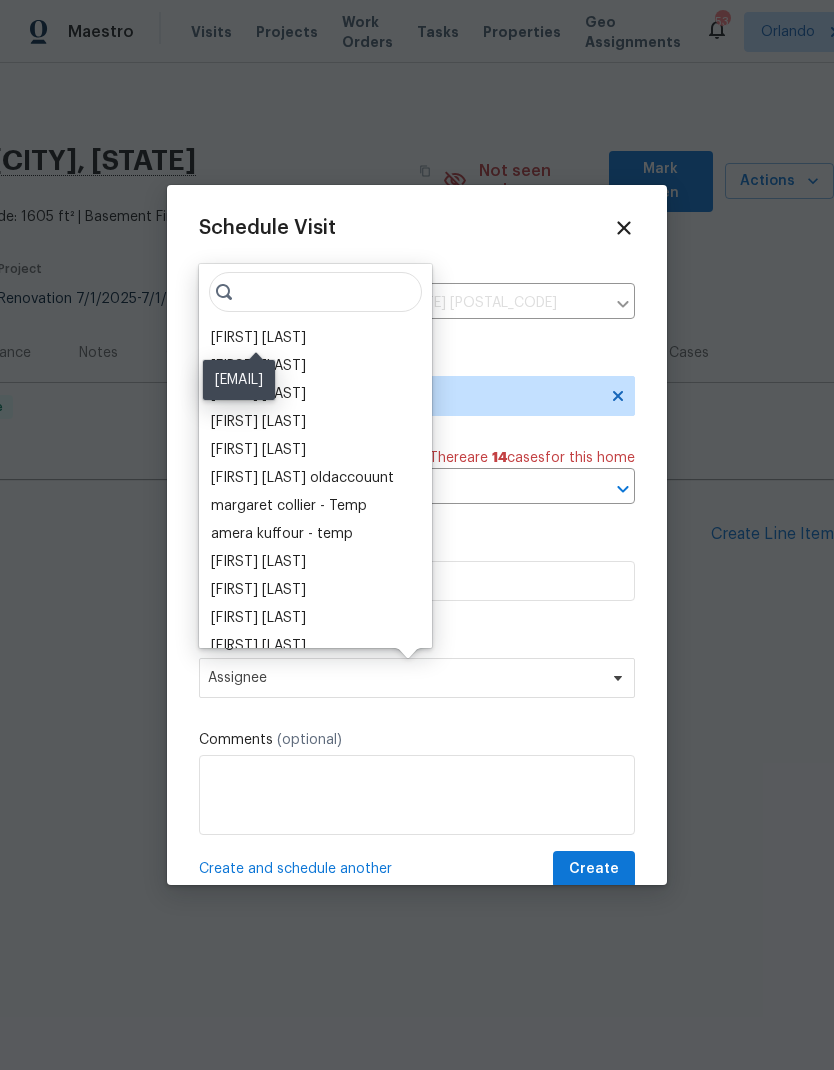 click on "[FIRST] [LAST]" at bounding box center (258, 338) 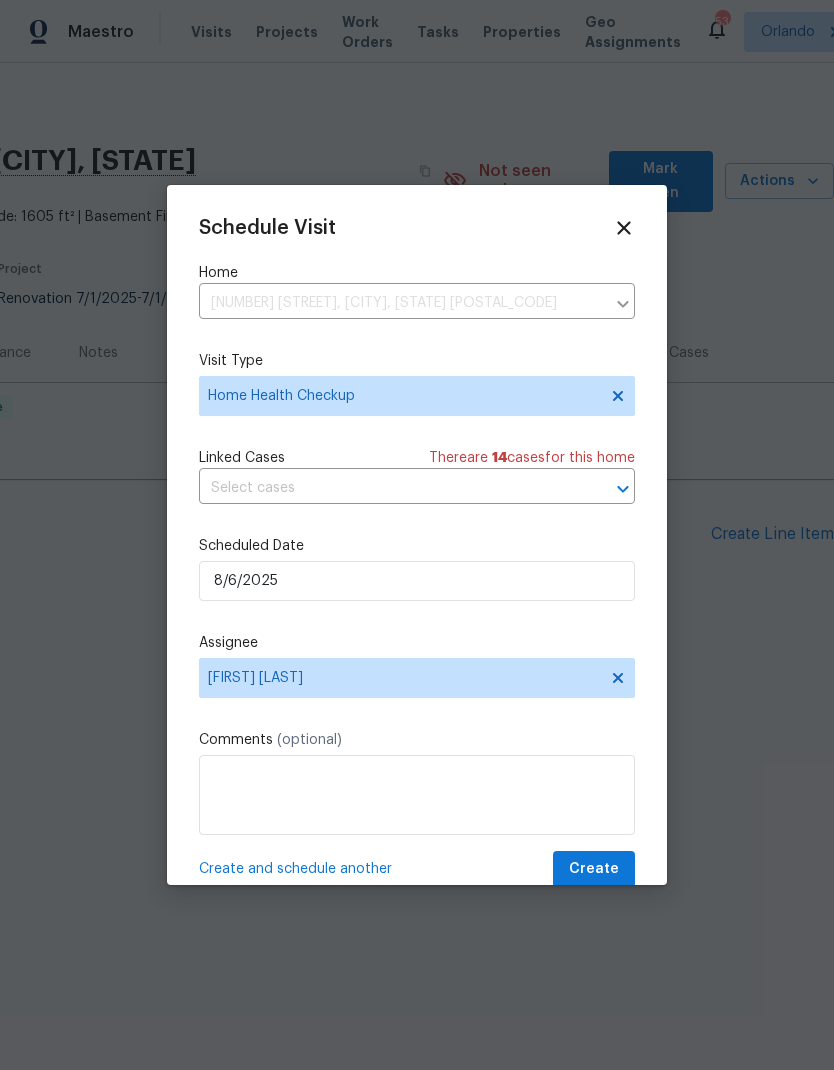 click on "Create" at bounding box center (594, 869) 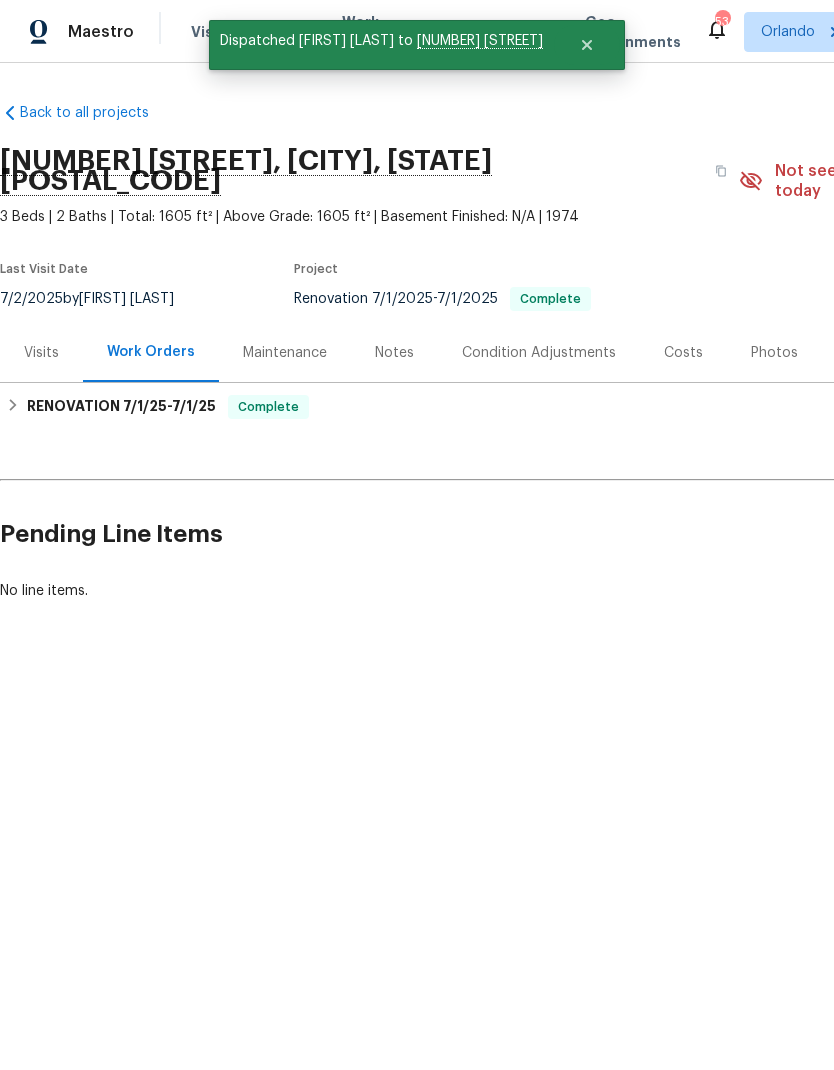 scroll, scrollTop: 0, scrollLeft: 0, axis: both 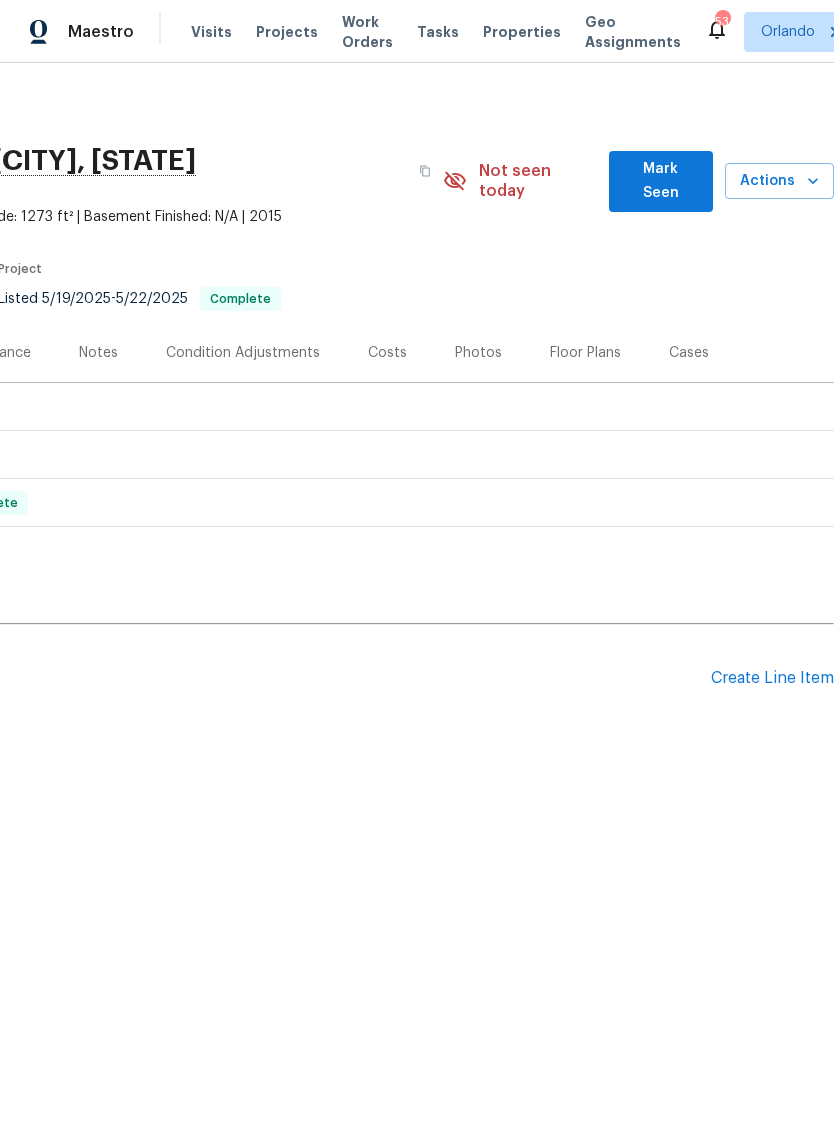 click on "Actions" at bounding box center (779, 181) 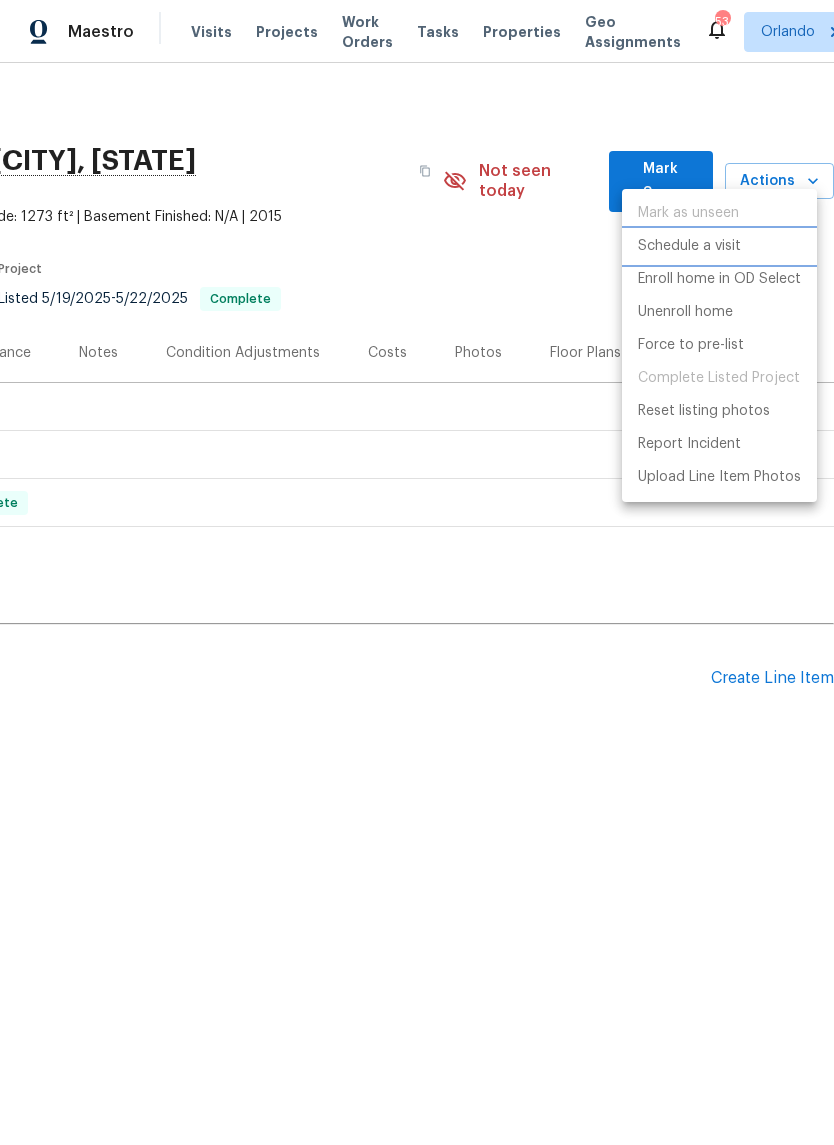 click on "Schedule a visit" at bounding box center [719, 246] 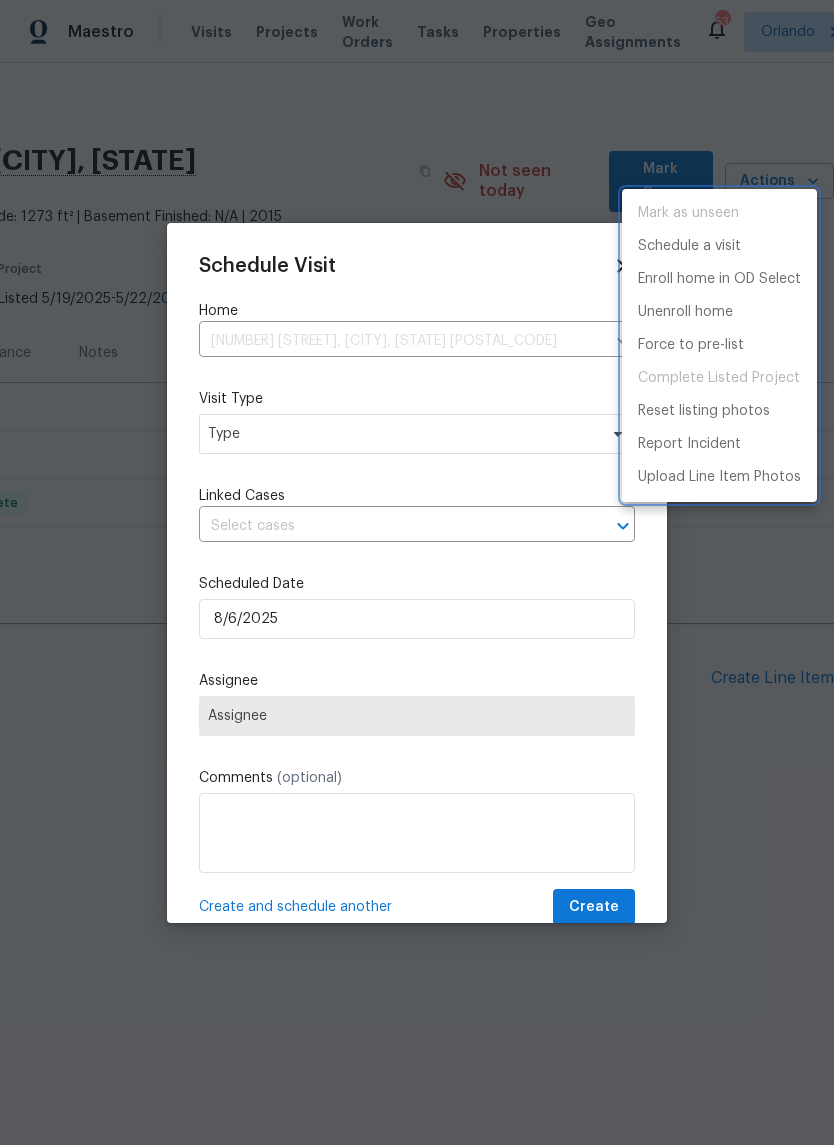 click at bounding box center (417, 572) 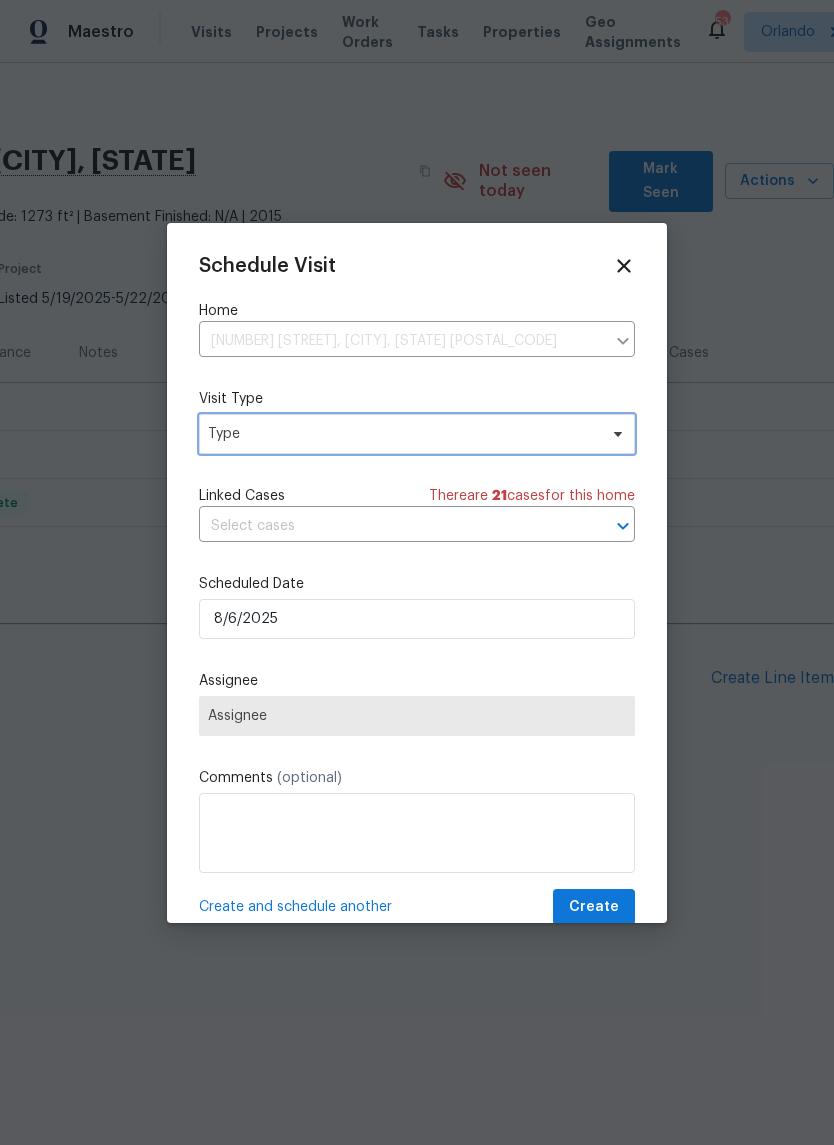 click on "Type" at bounding box center [402, 434] 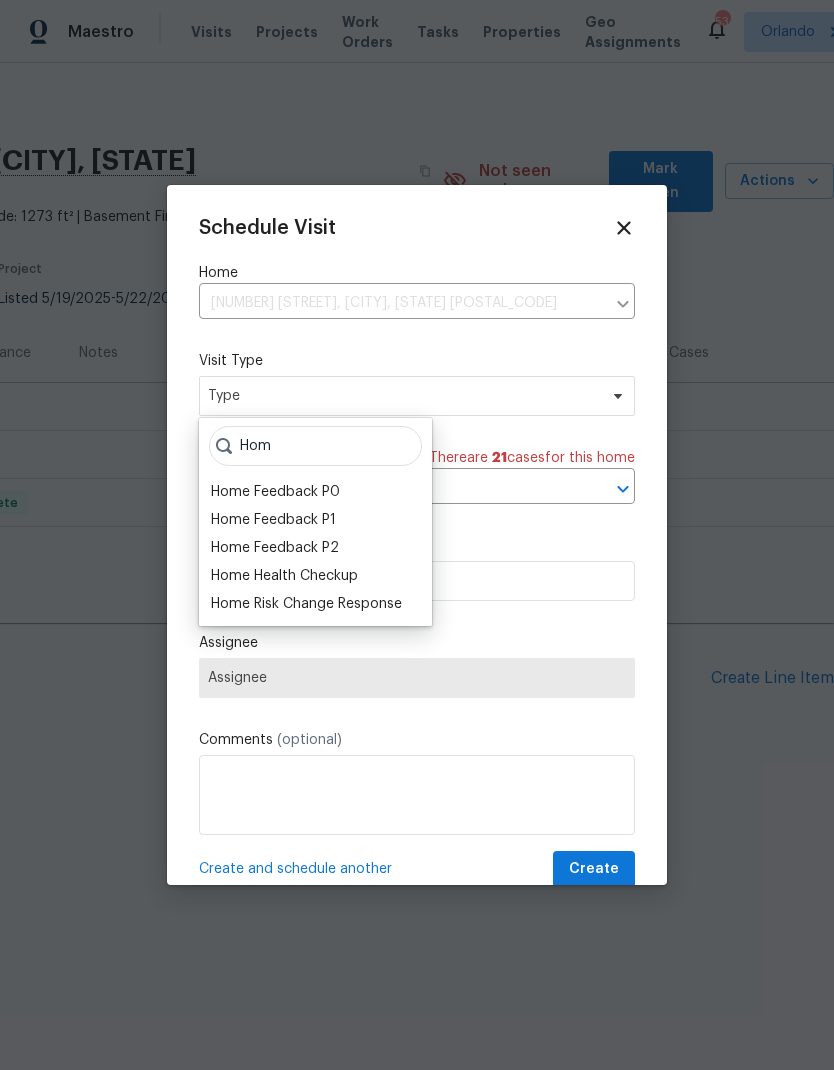 type on "Hom" 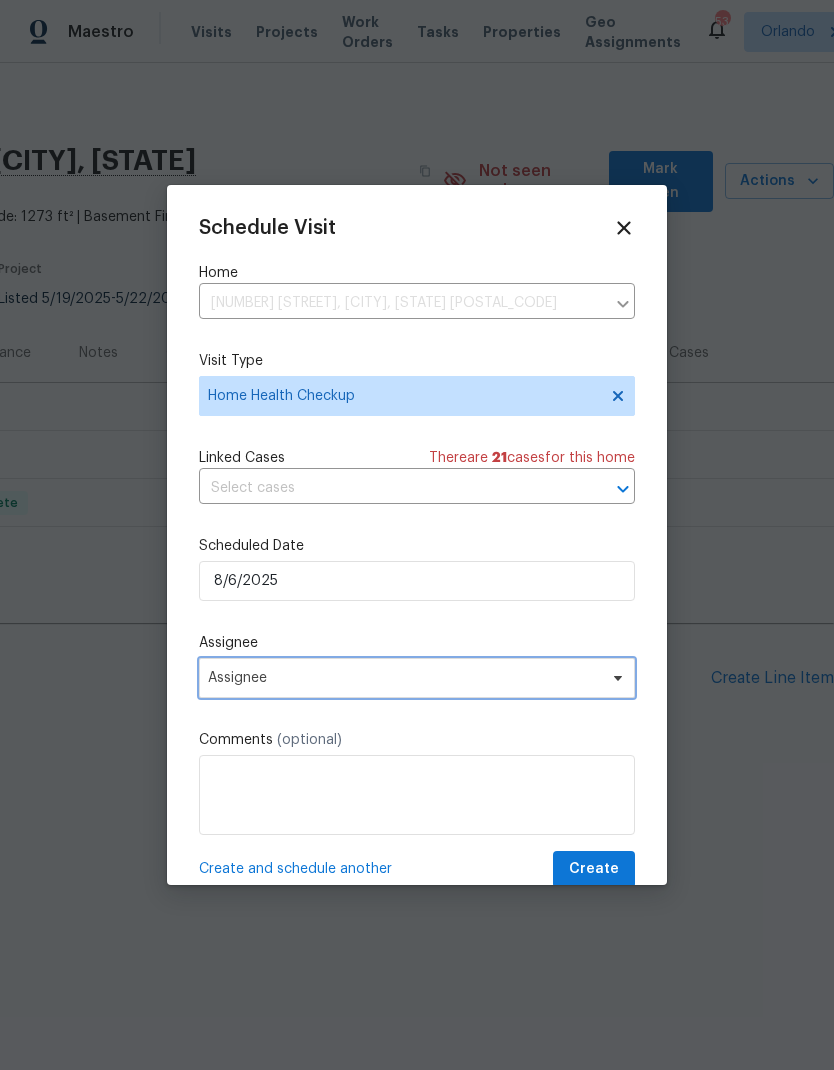 click 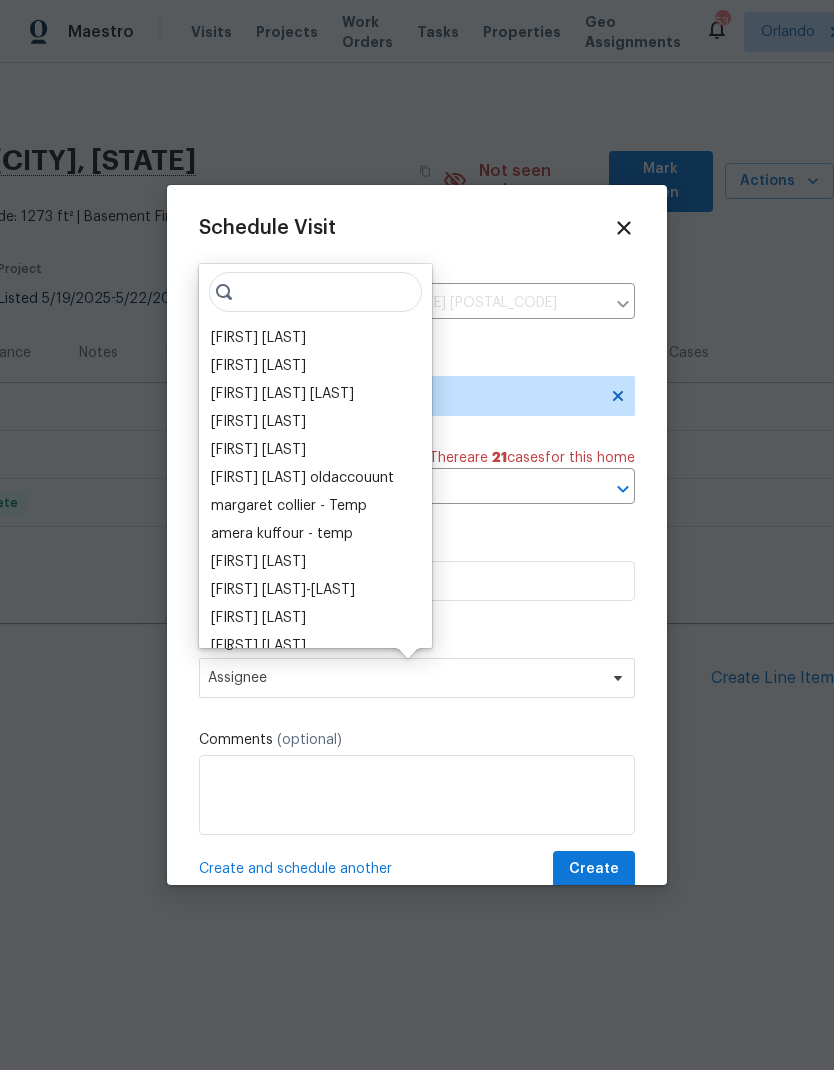 click on "[FIRST] [LAST]" at bounding box center [258, 338] 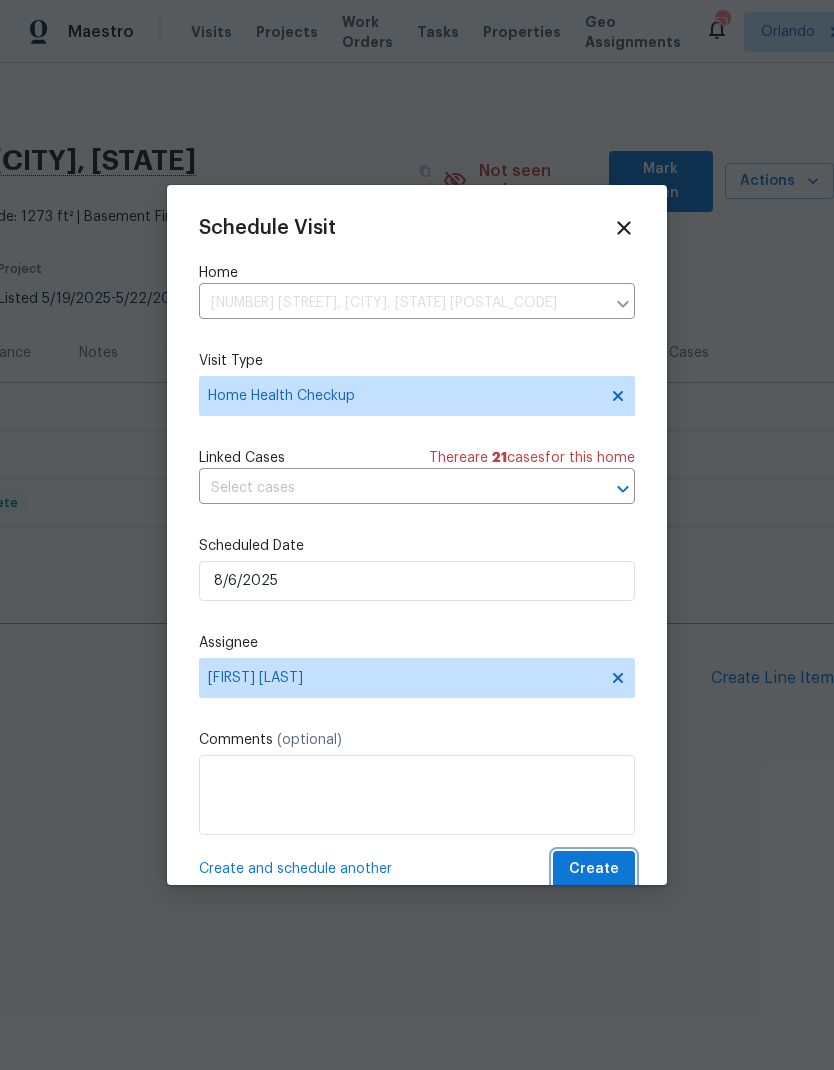 click on "Create" at bounding box center [594, 869] 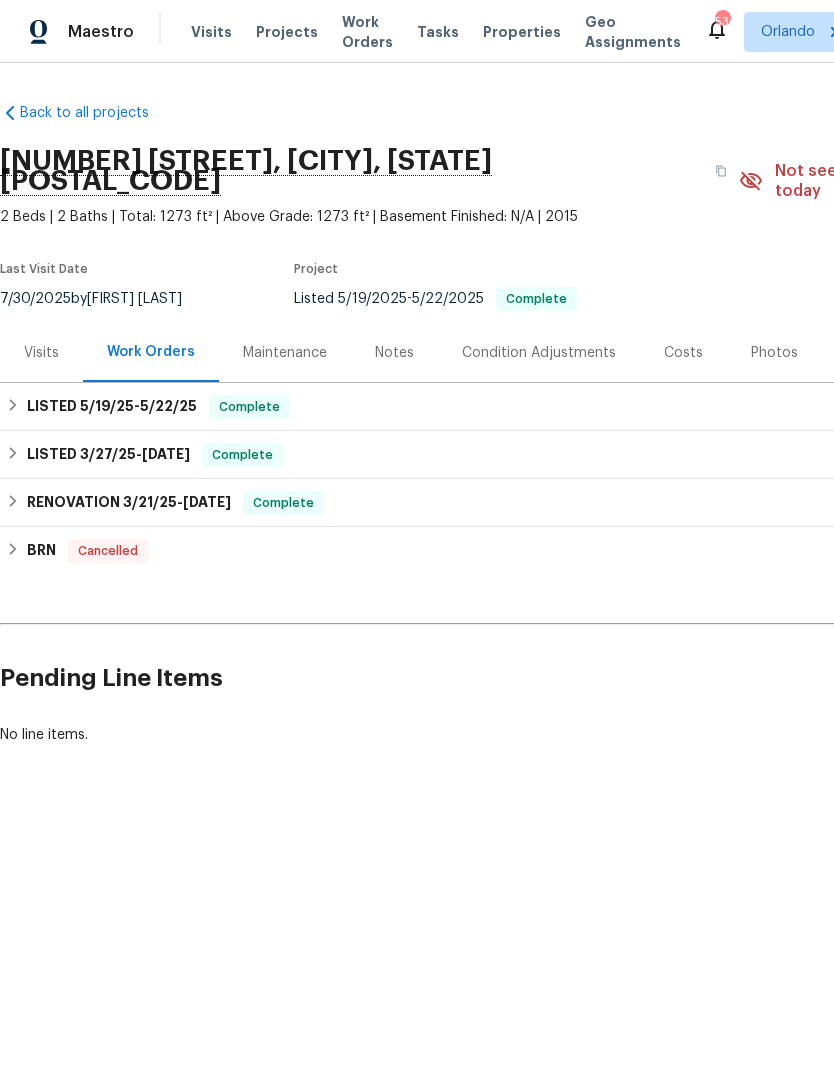 scroll, scrollTop: 0, scrollLeft: 0, axis: both 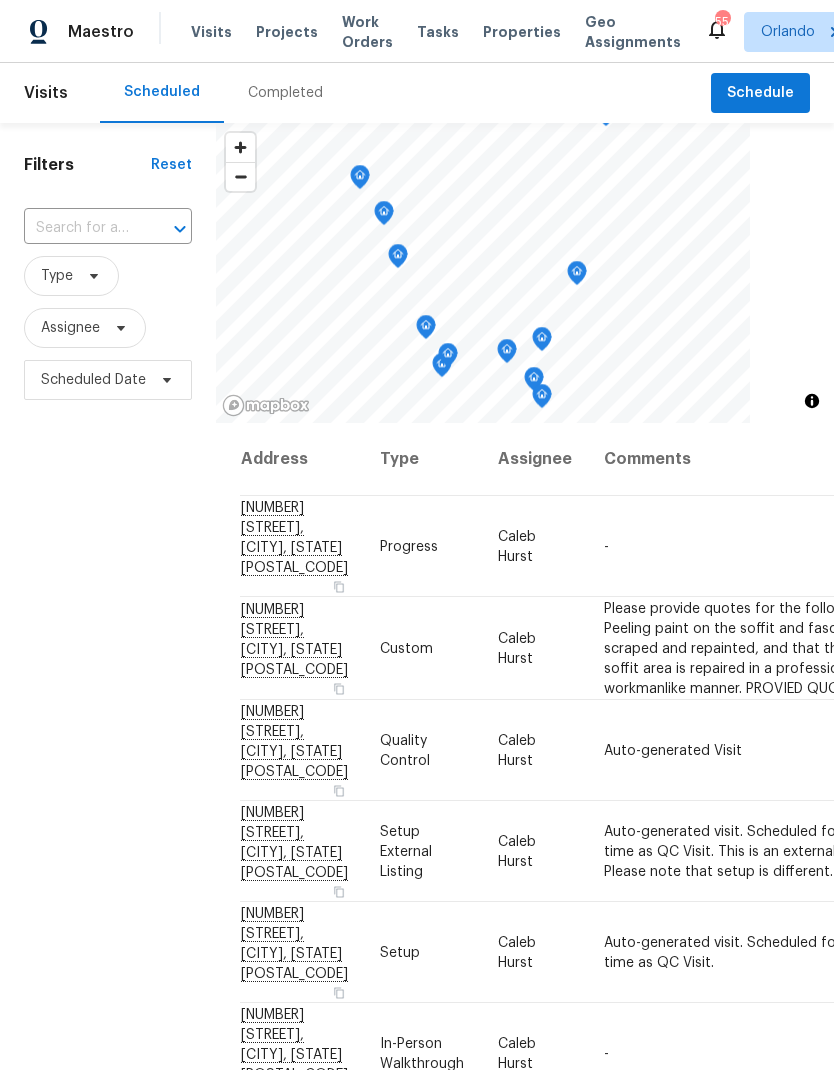 click at bounding box center [80, 228] 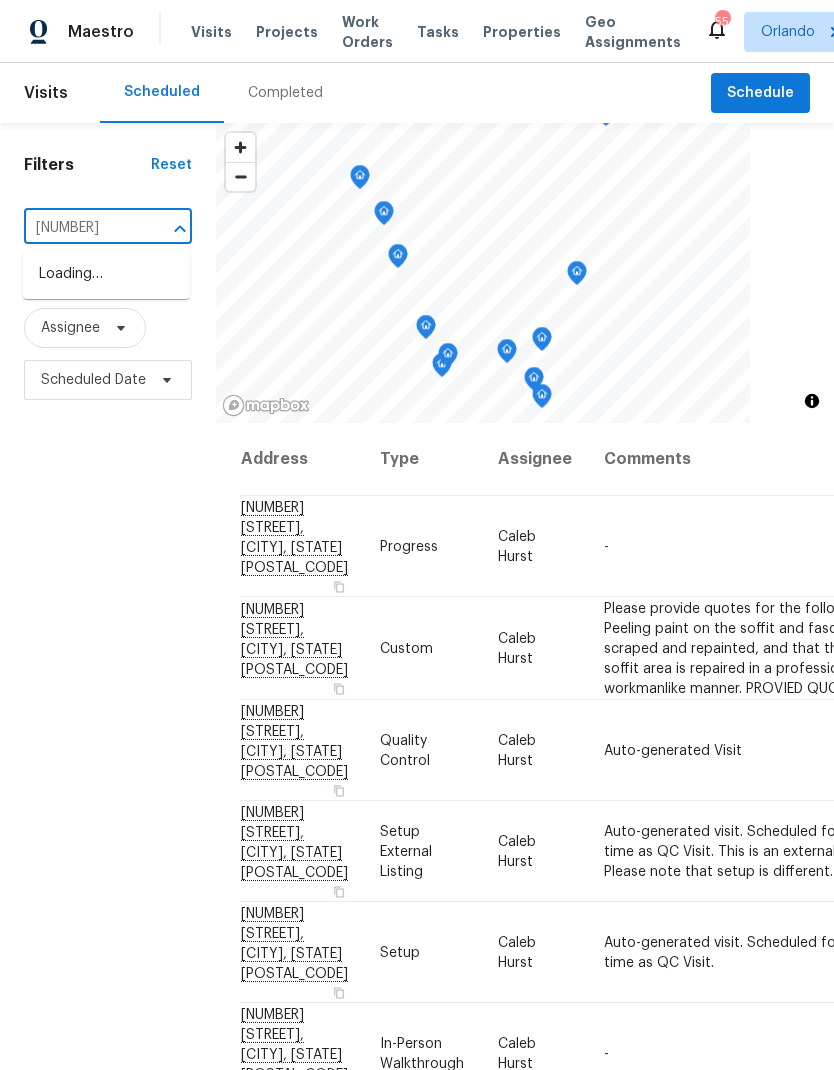 type on "2124 b" 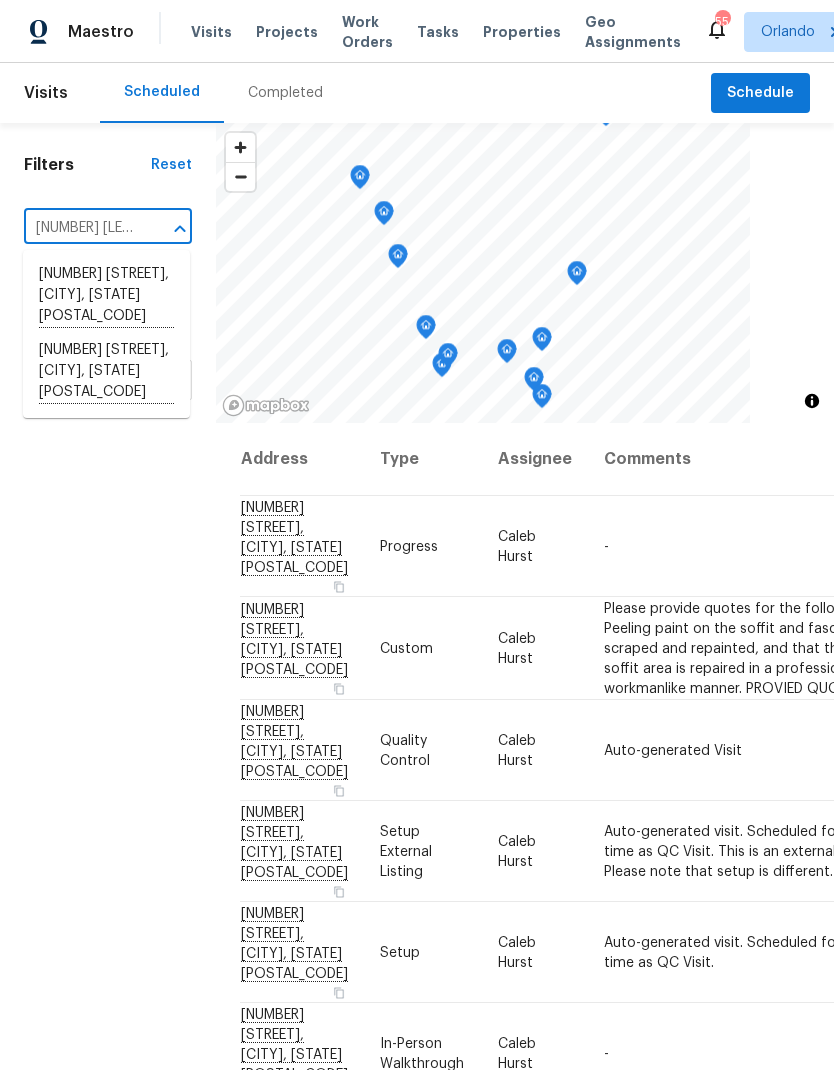 click on "2124 Betsy Ross Ln, Saint Cloud, FL 34769" at bounding box center (106, 372) 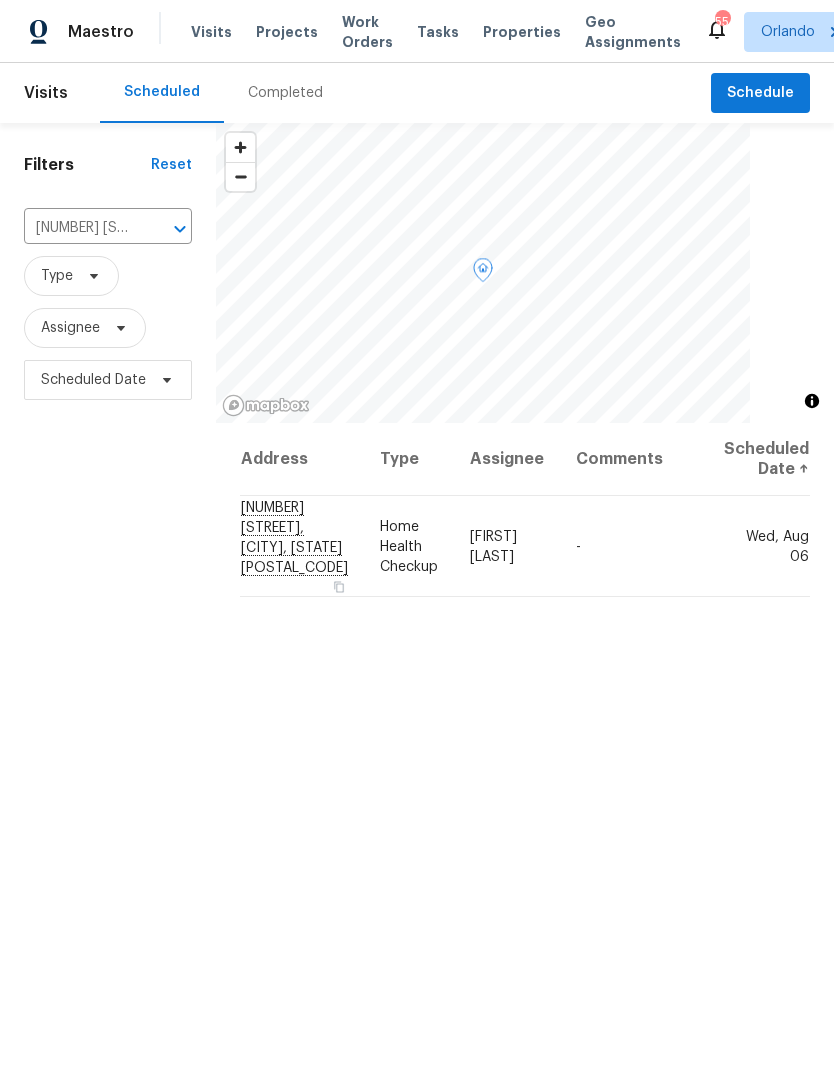 click 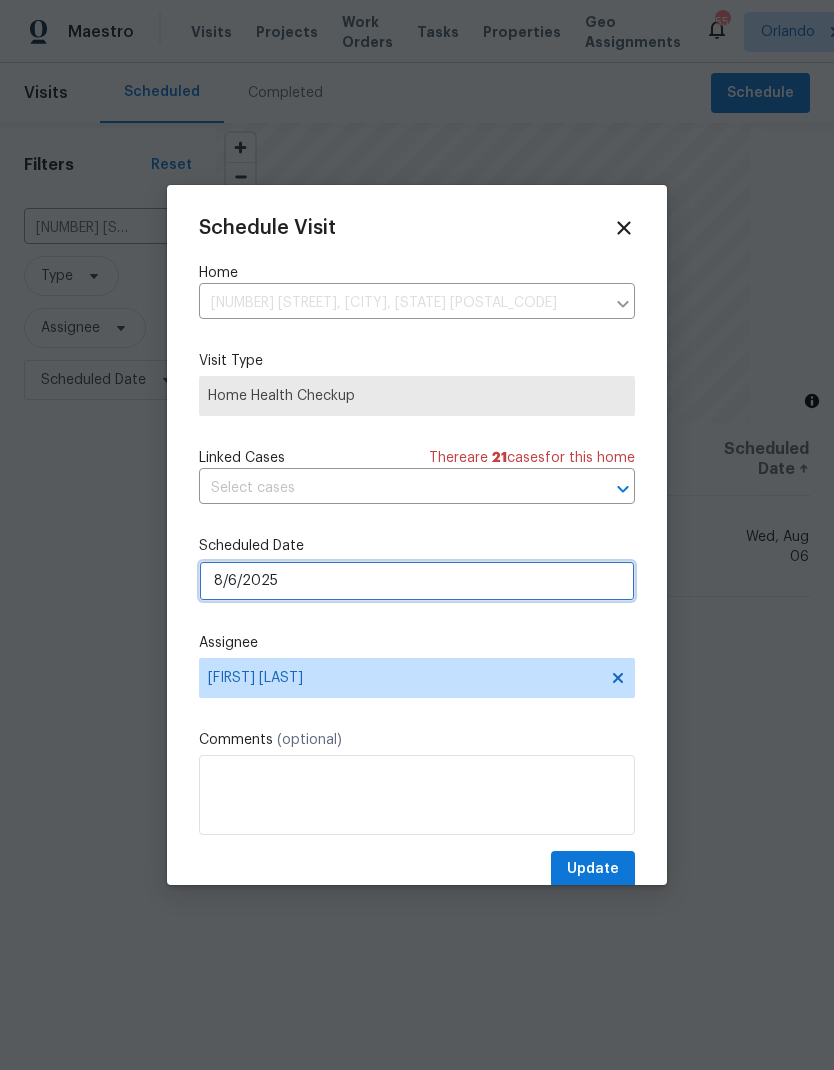 click on "8/6/2025" at bounding box center (417, 581) 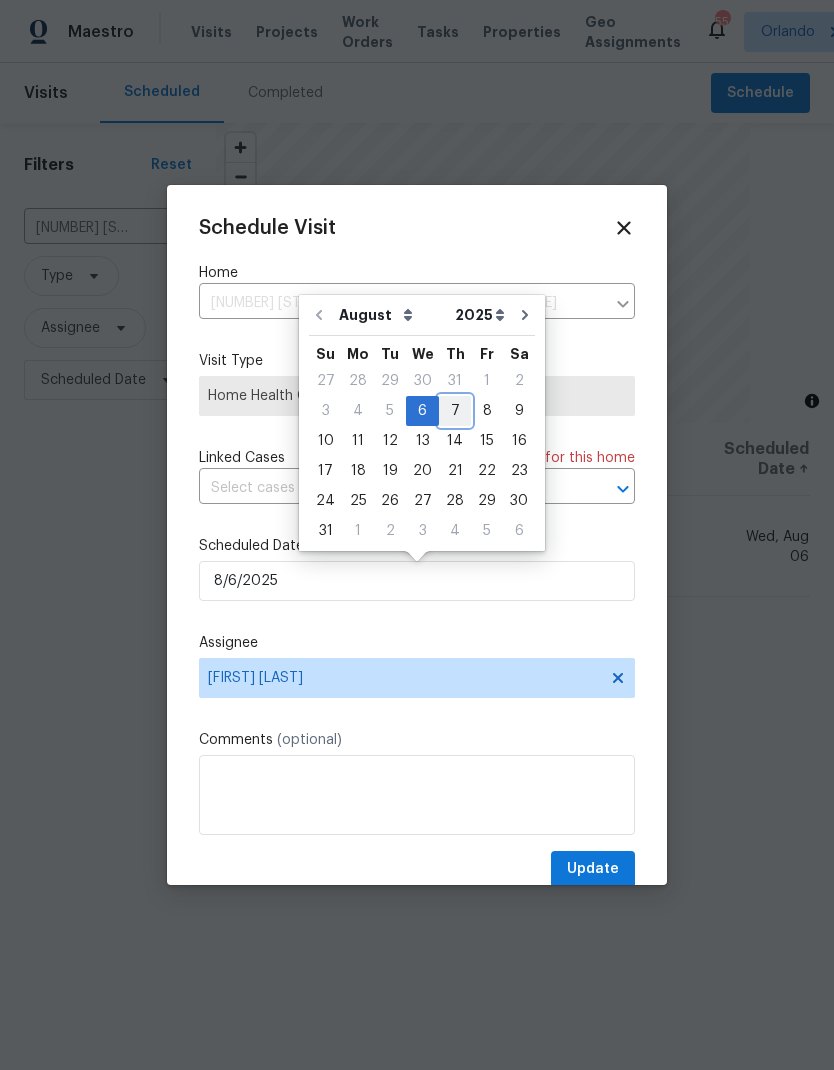 click on "7" at bounding box center (455, 411) 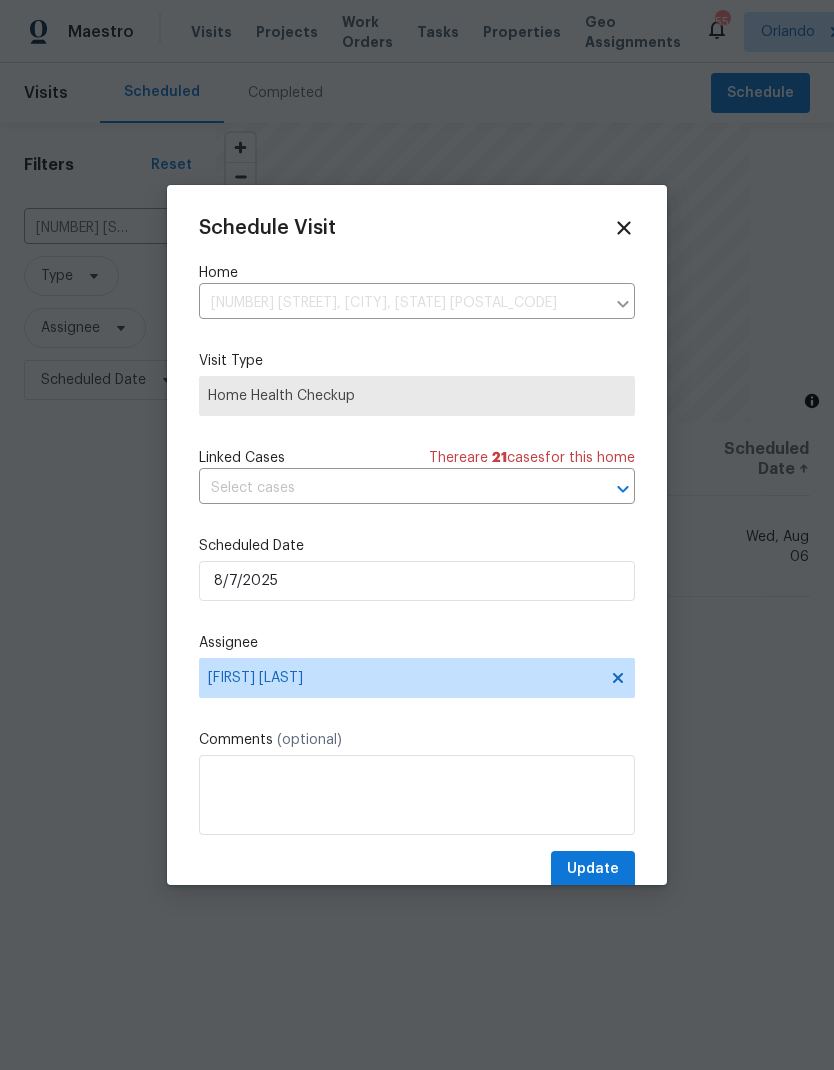 type on "8/7/2025" 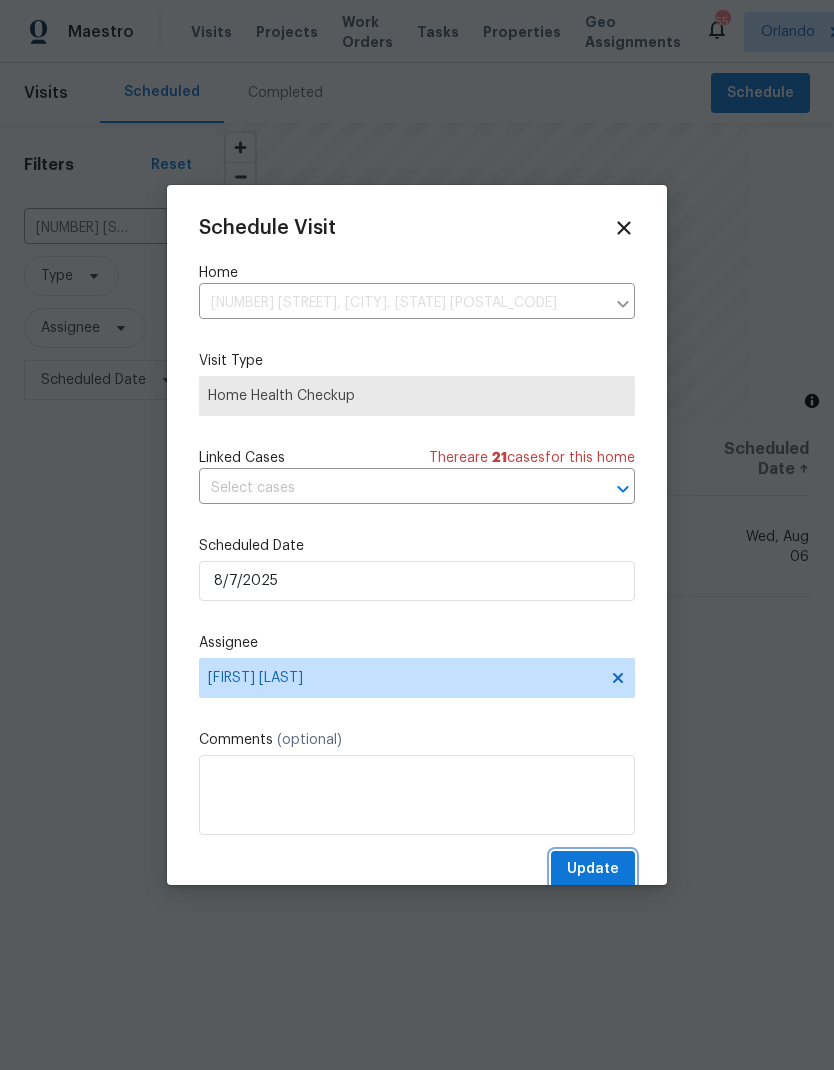 click on "Update" at bounding box center (593, 869) 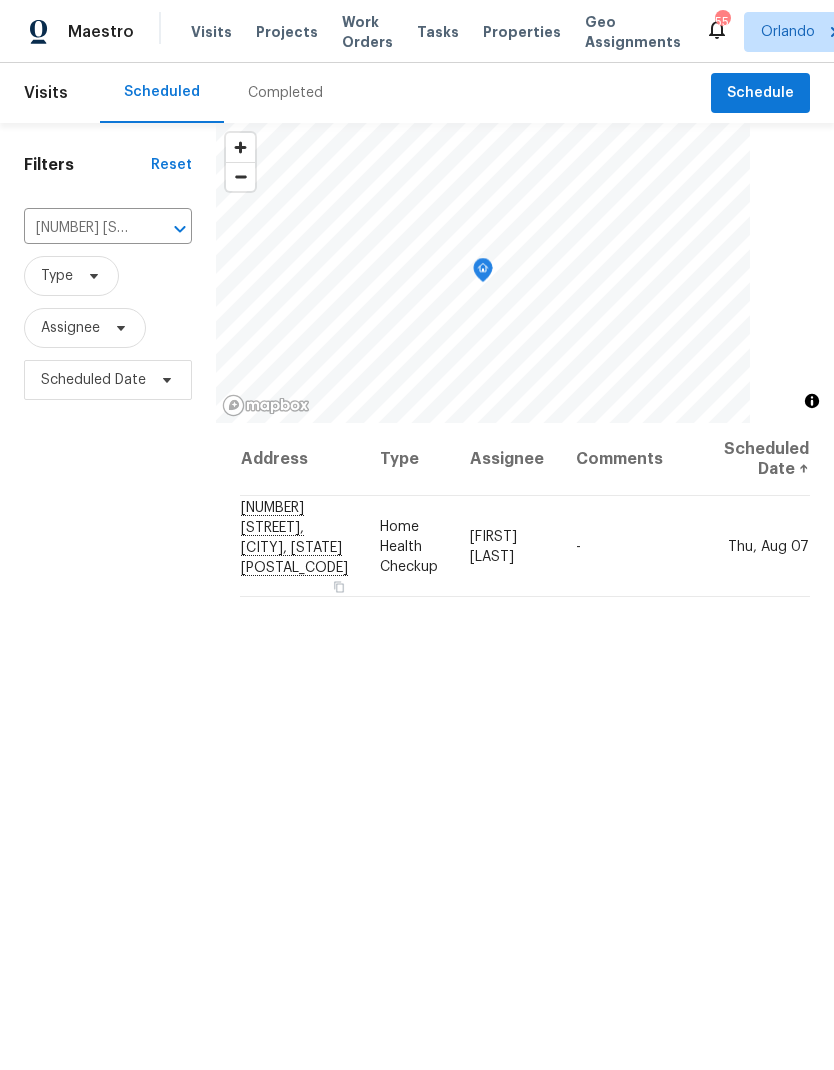 click 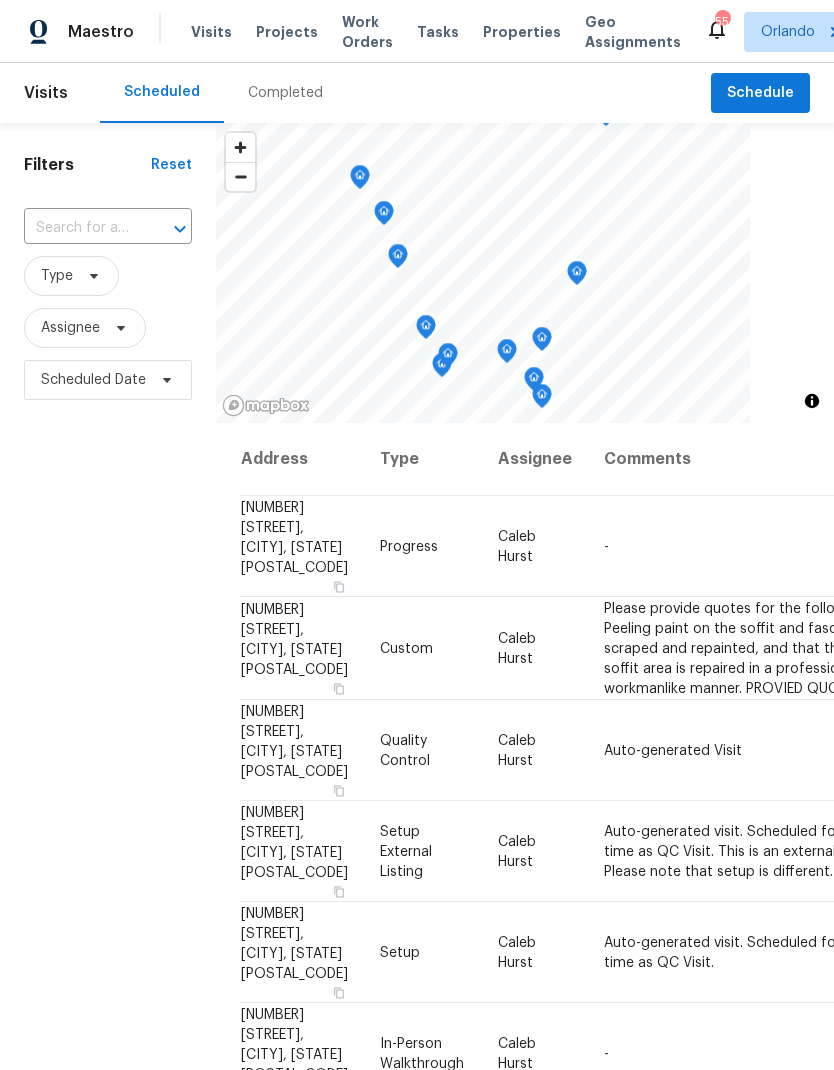 click at bounding box center (80, 228) 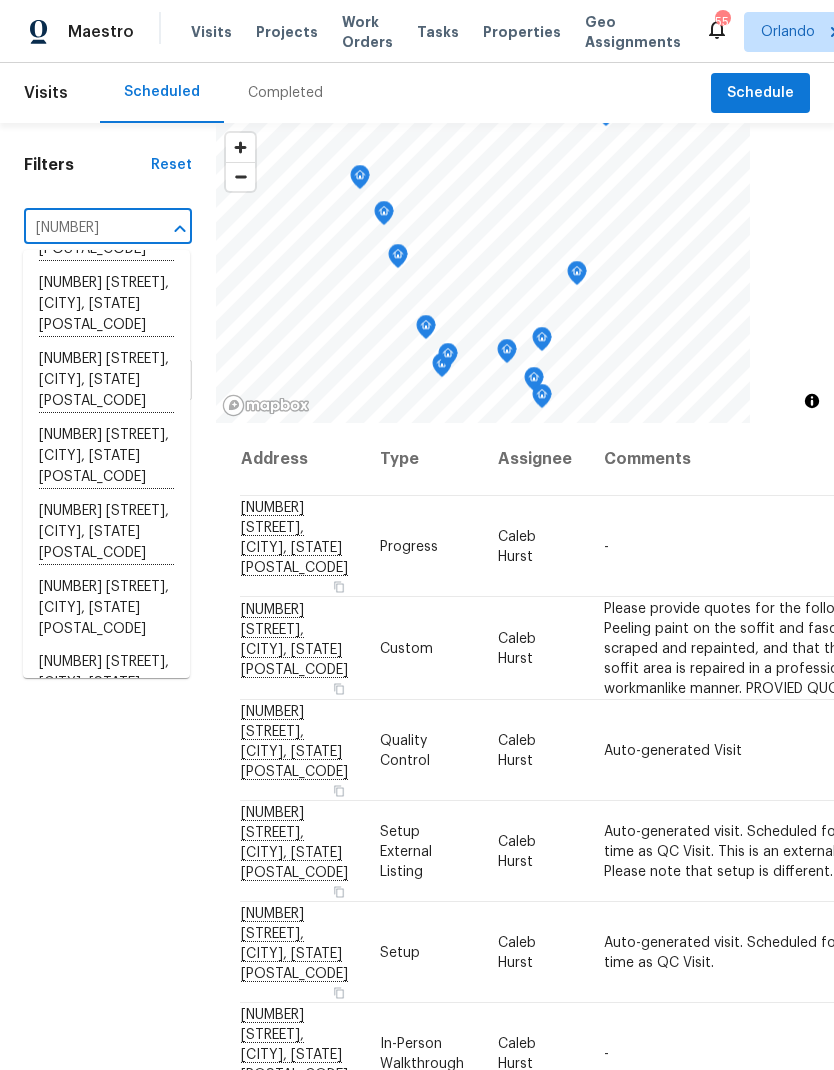 scroll, scrollTop: 620, scrollLeft: 0, axis: vertical 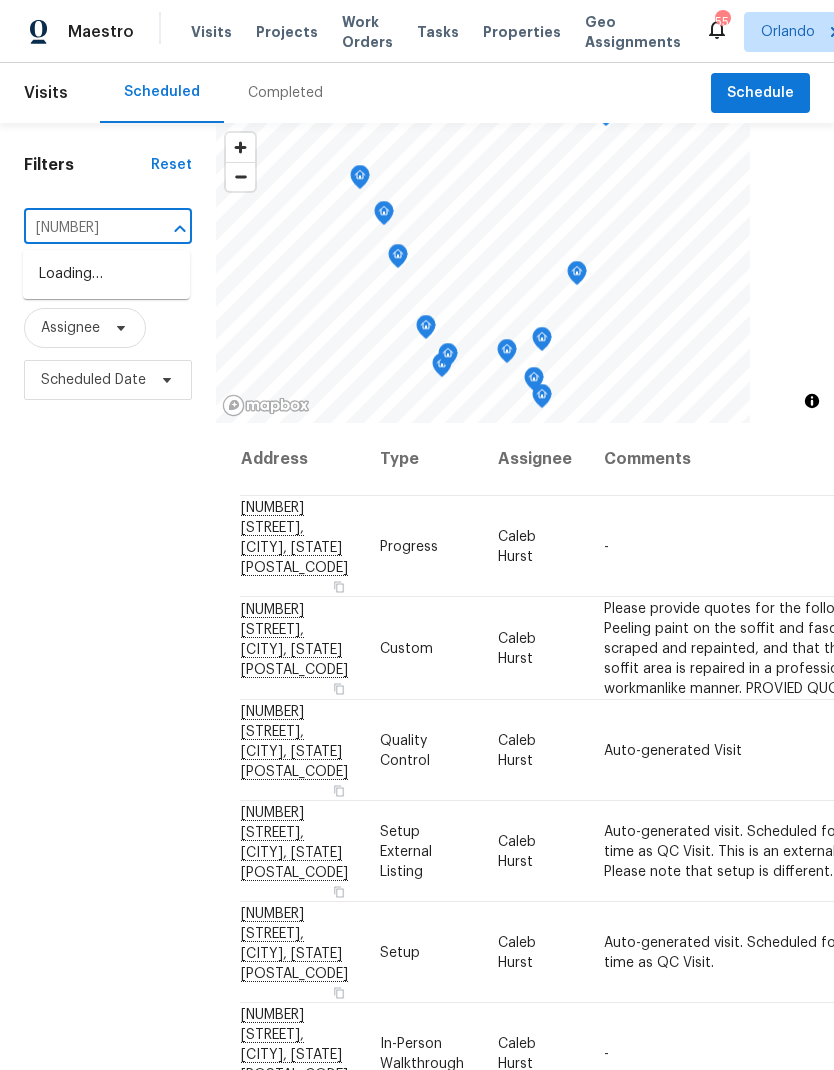 type on "2720 s" 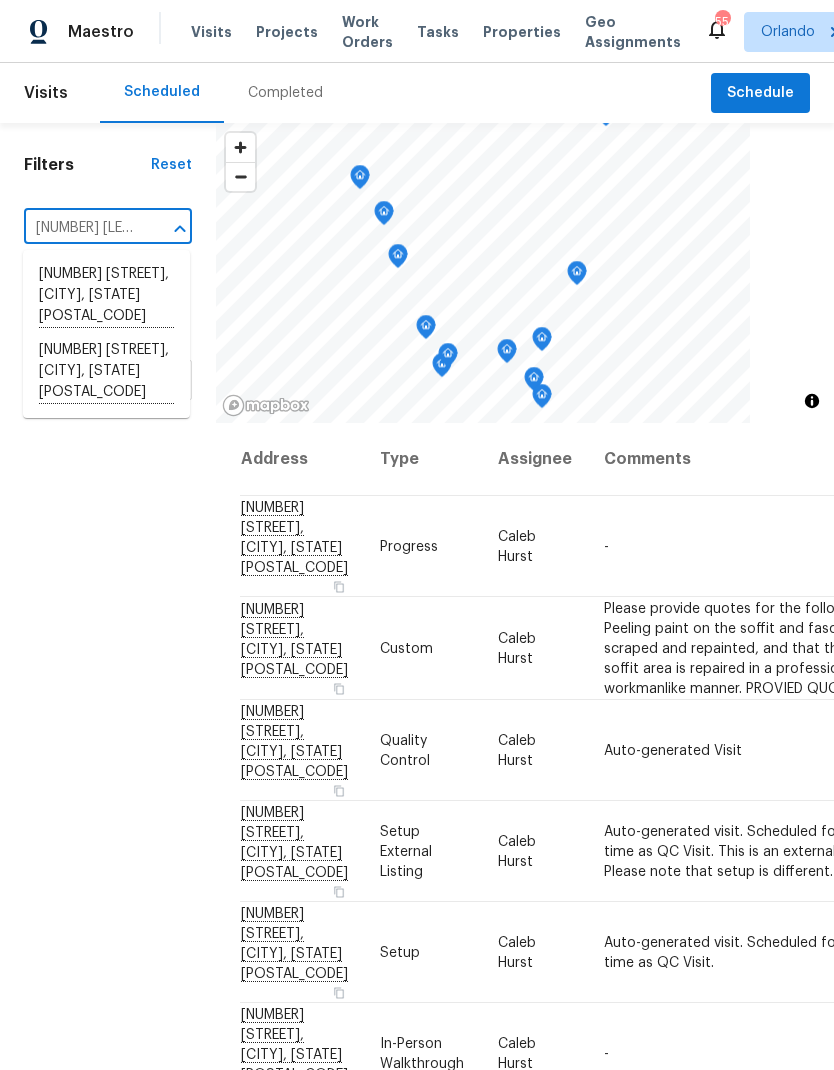 click on "2720 Settlers Trl, Saint Cloud, FL 34772" at bounding box center (106, 372) 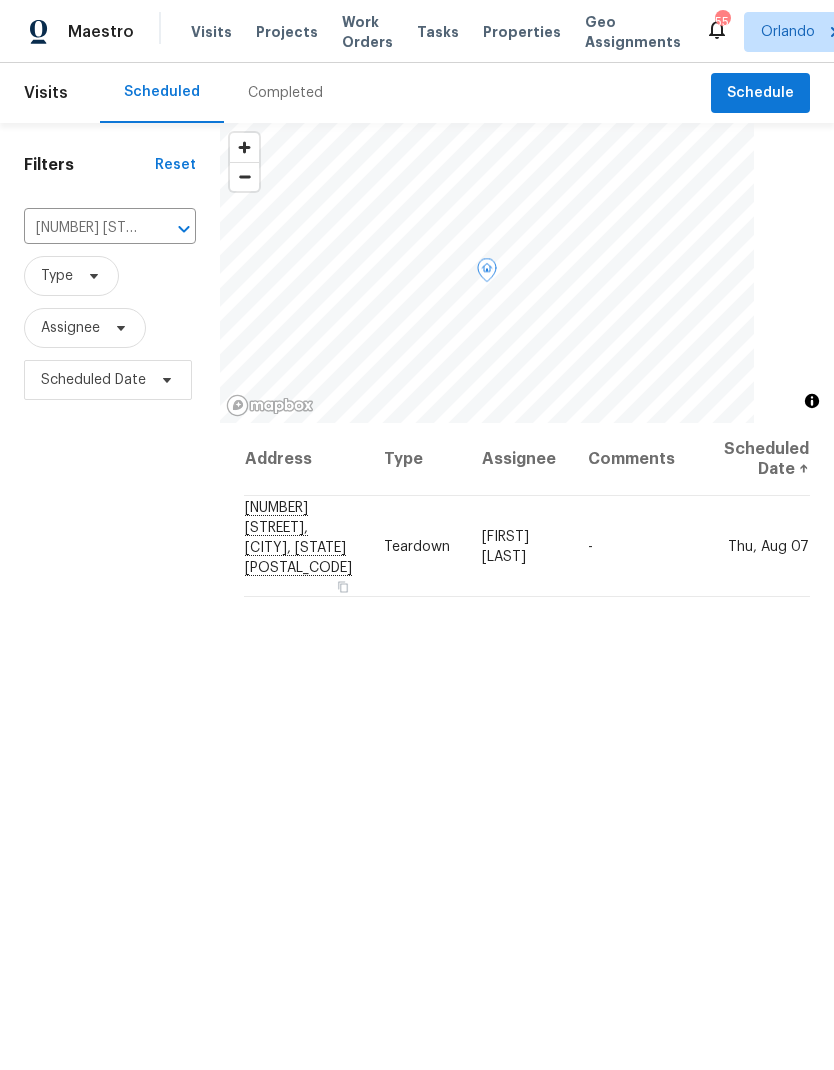 click 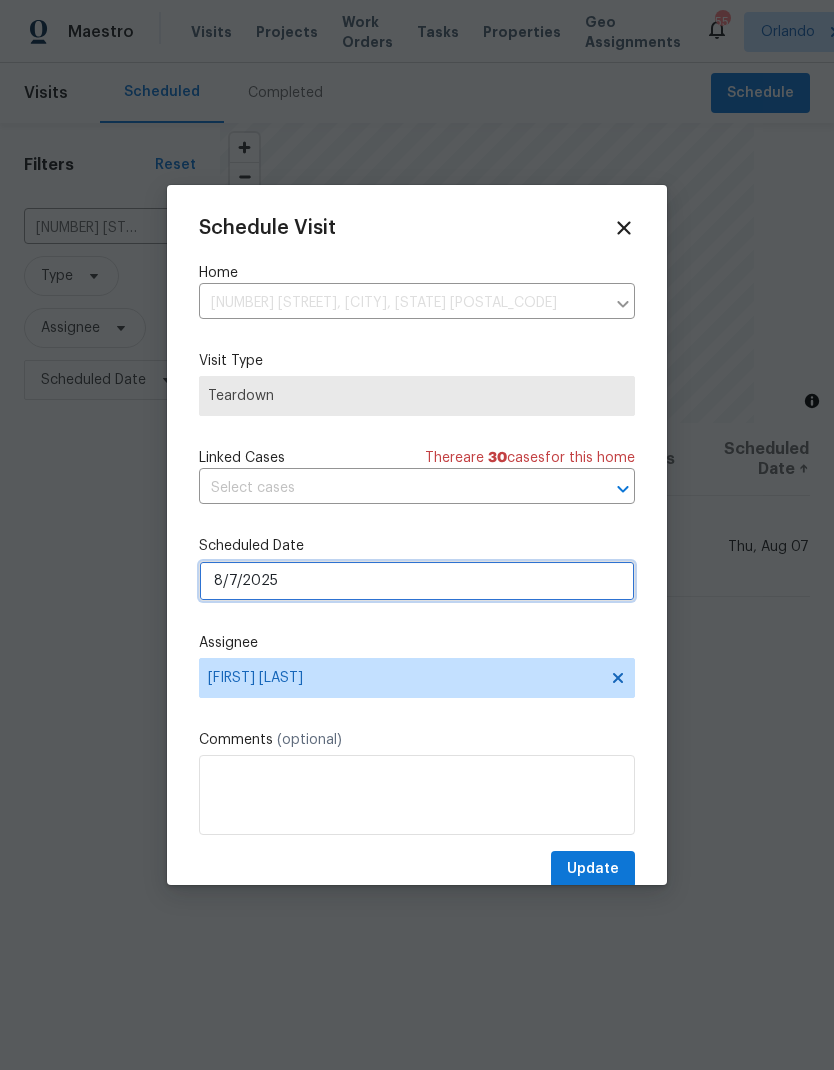 click on "8/7/2025" at bounding box center (417, 581) 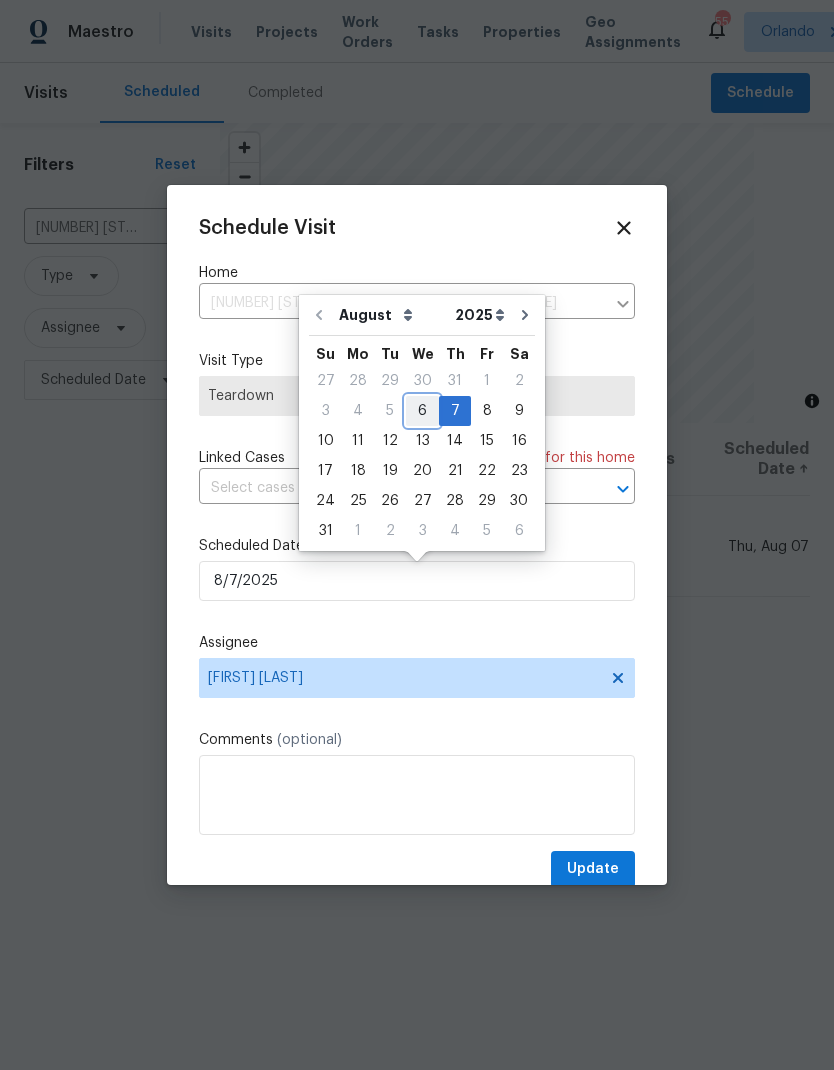 click on "6" at bounding box center [422, 411] 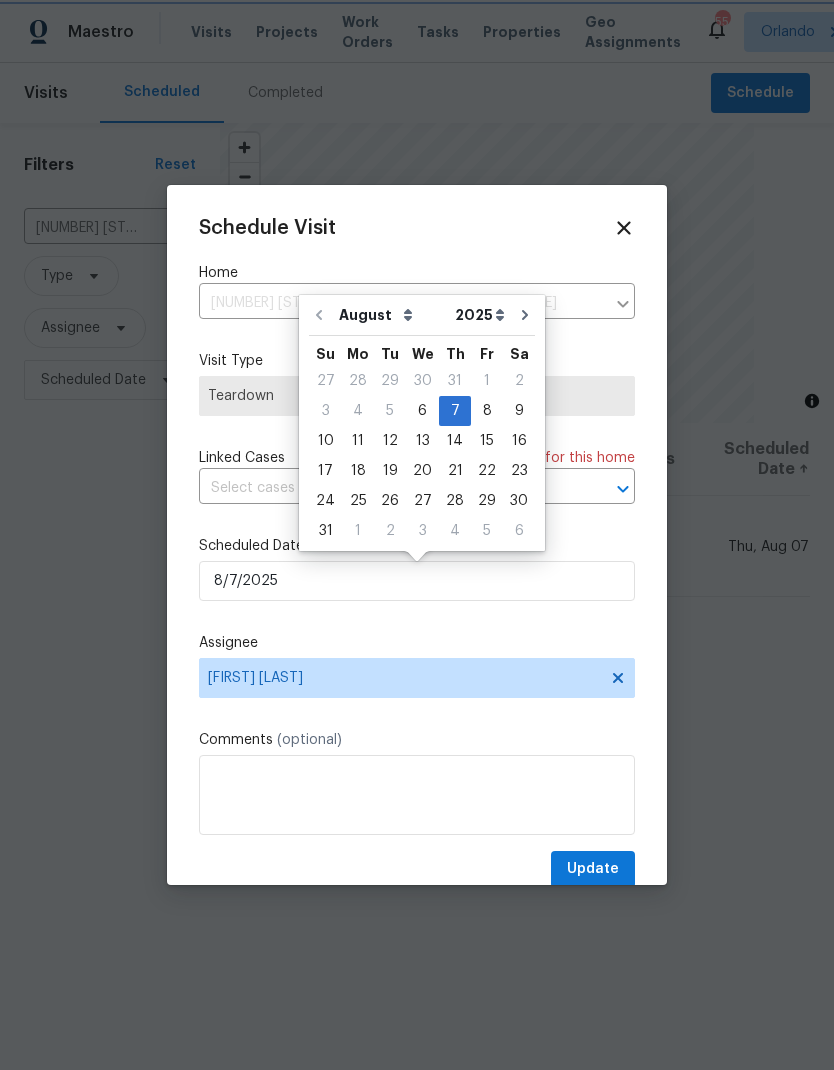 type on "8/6/2025" 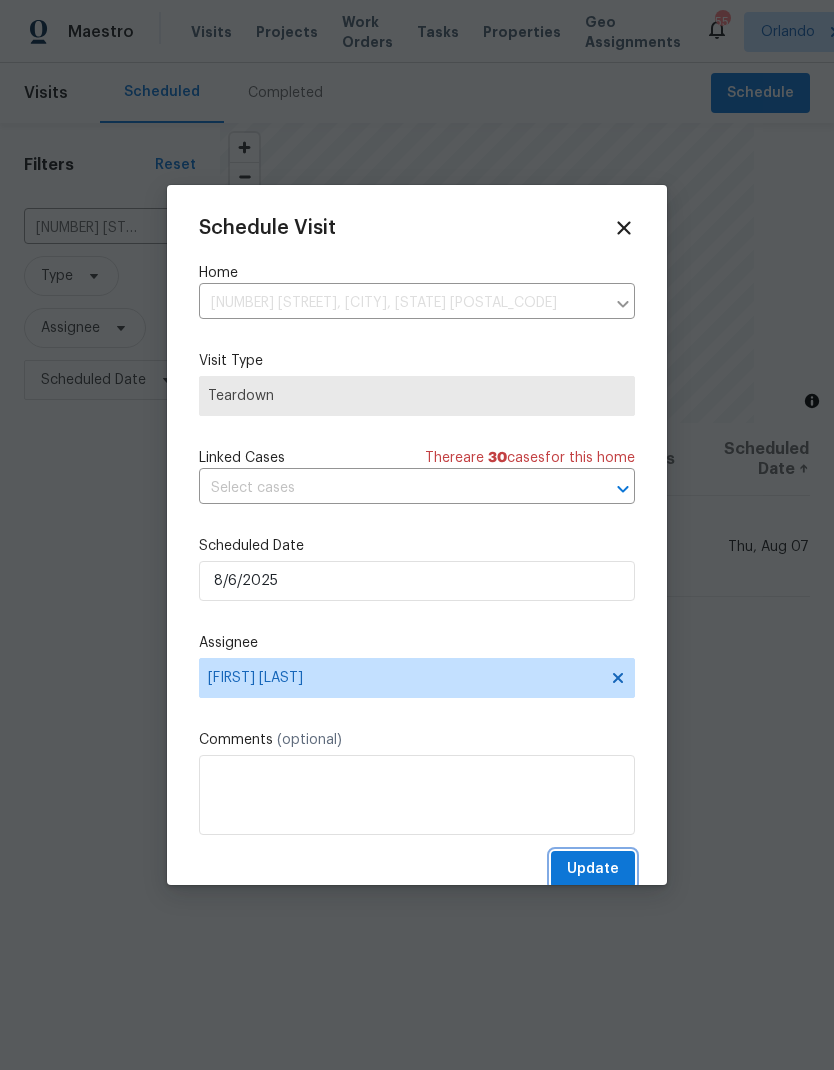 click on "Update" at bounding box center [593, 869] 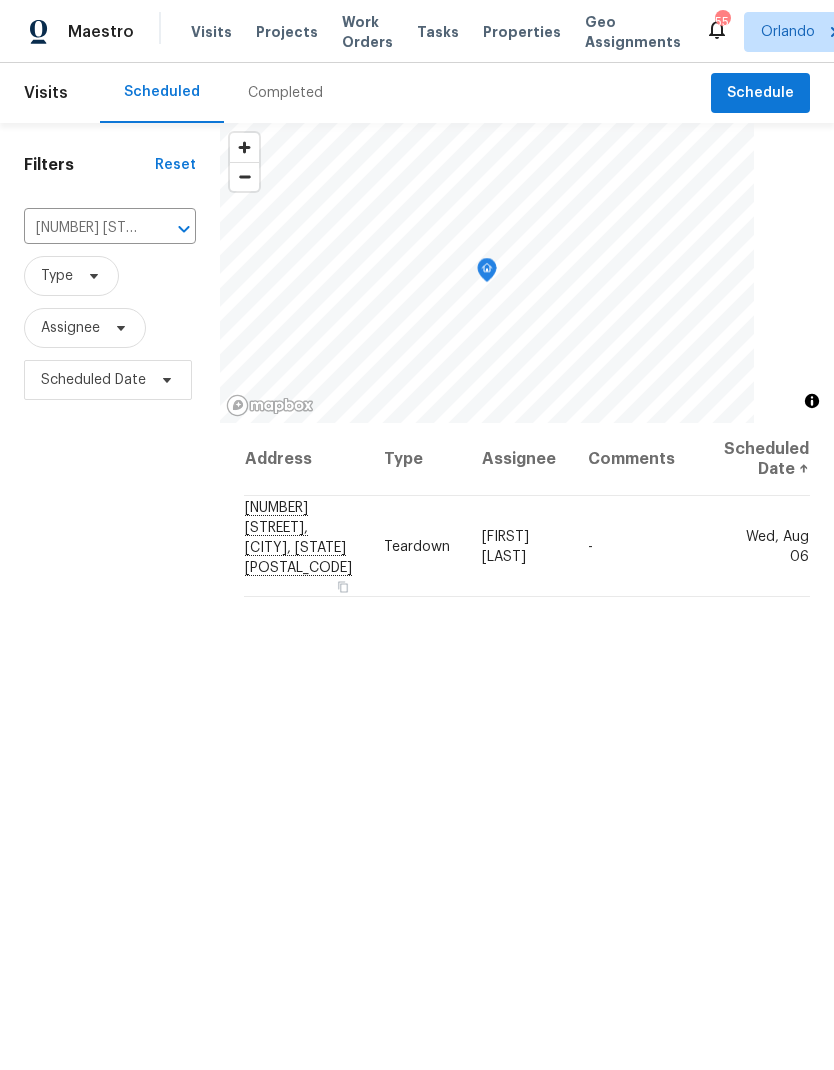 click 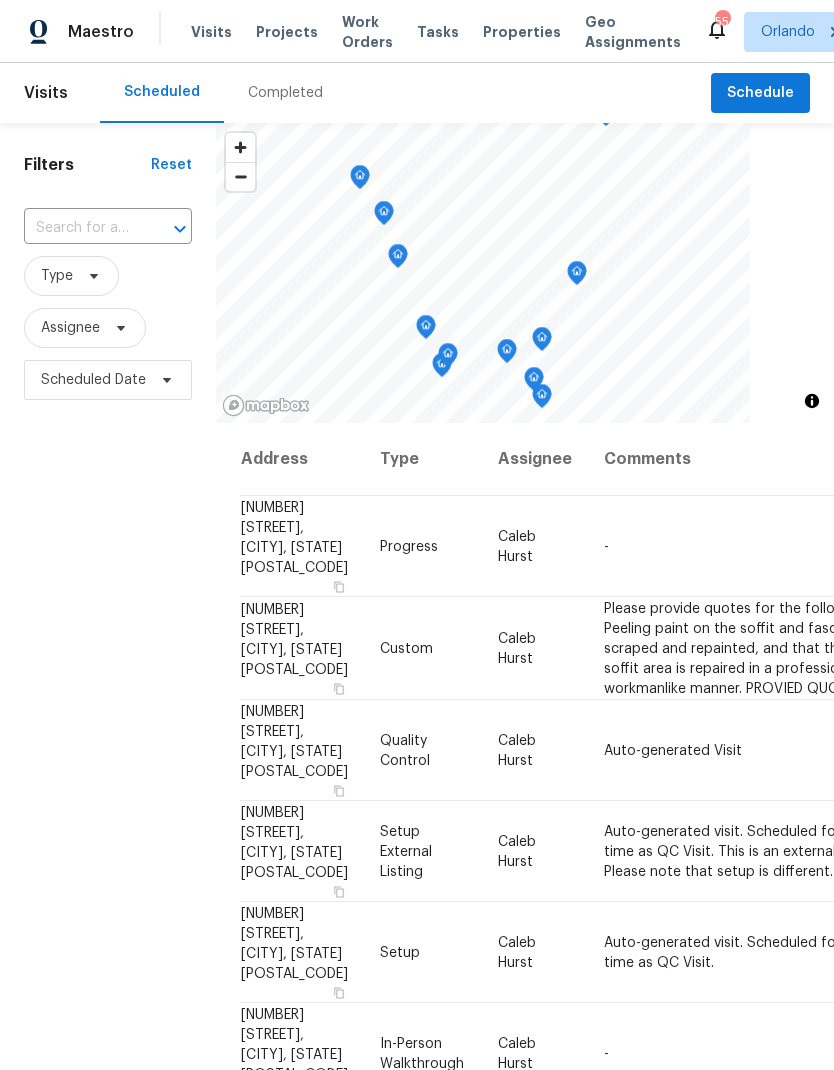 click at bounding box center [80, 228] 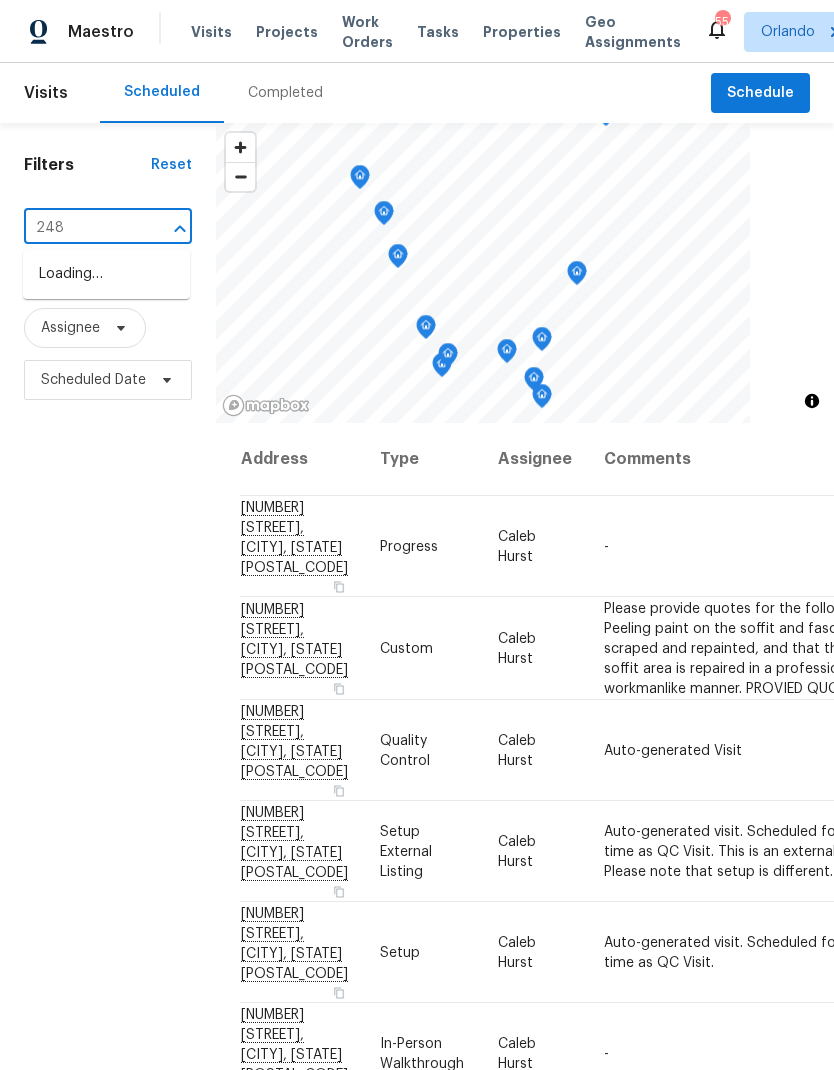 type on "2482" 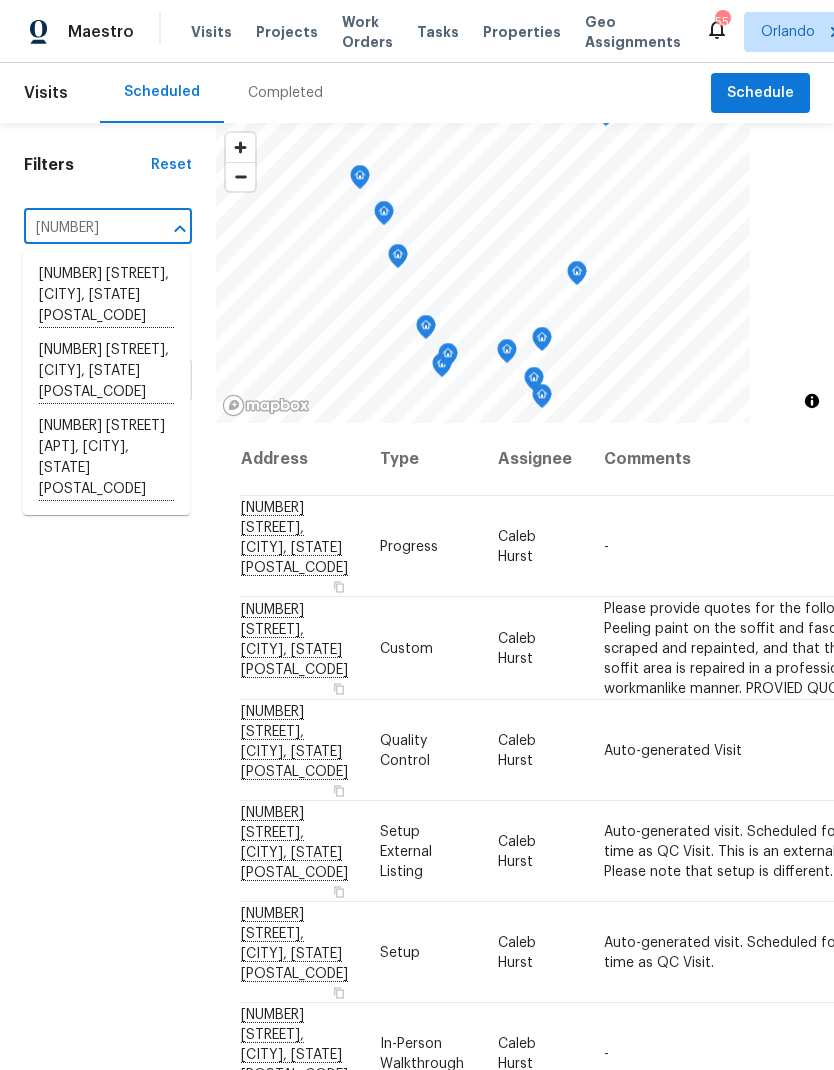 click on "2482 Sweetwater Club Cir Apt 86, Kissimmee, FL 34746" at bounding box center (106, 458) 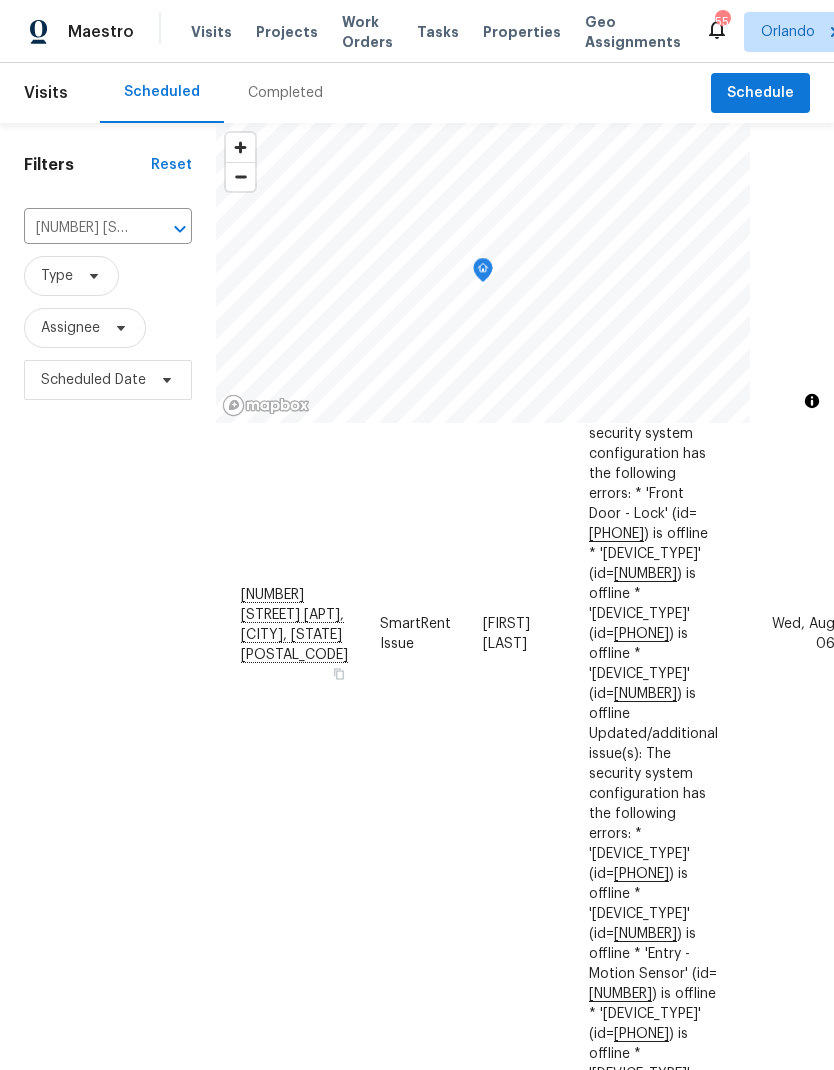 scroll, scrollTop: 752, scrollLeft: 0, axis: vertical 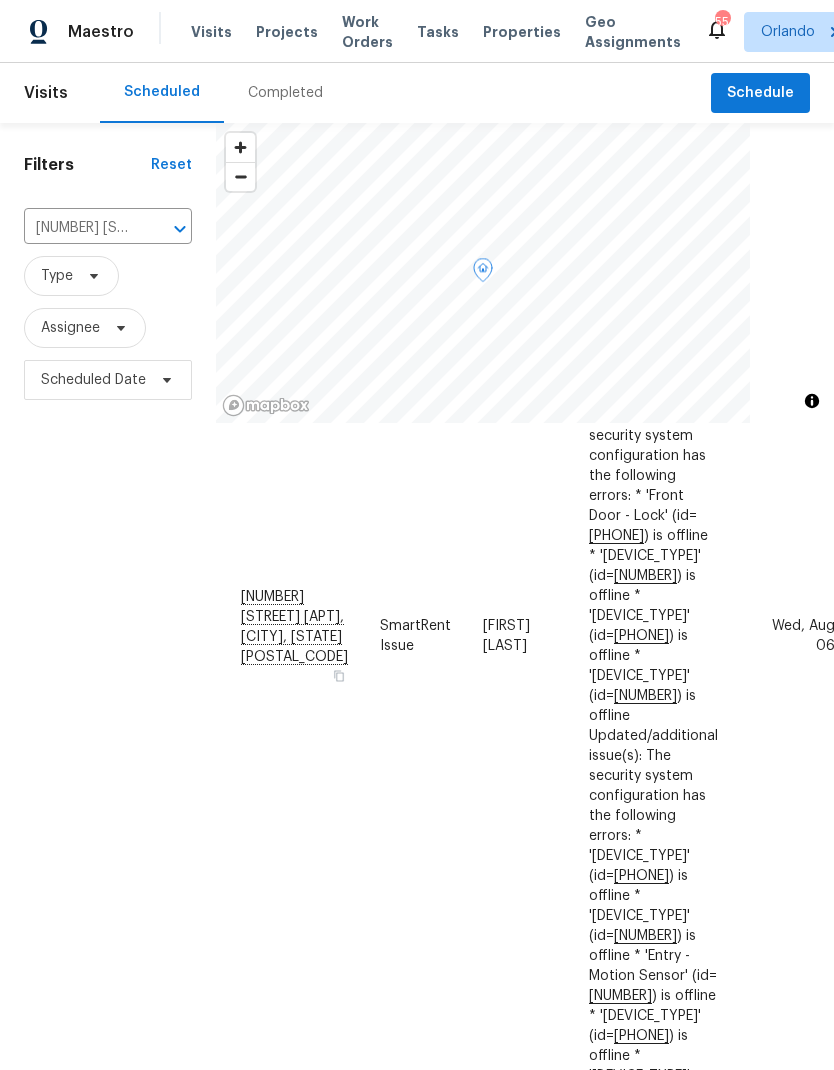 click 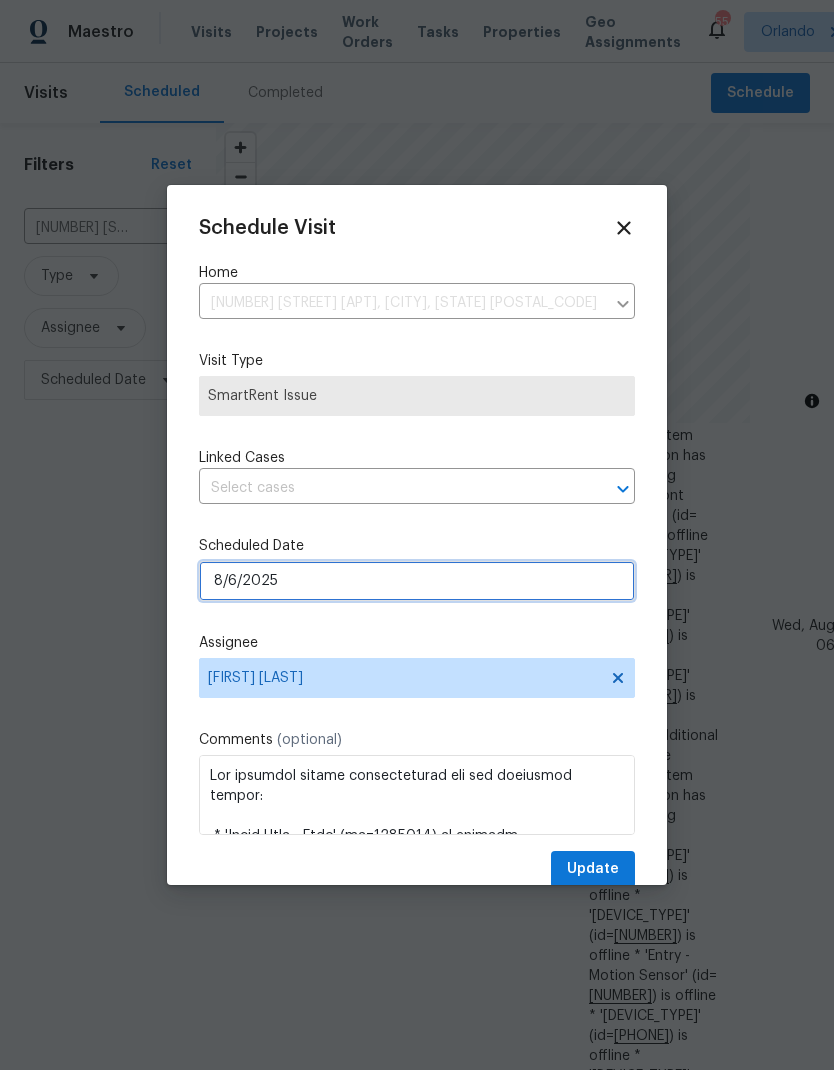 click on "8/6/2025" at bounding box center (417, 581) 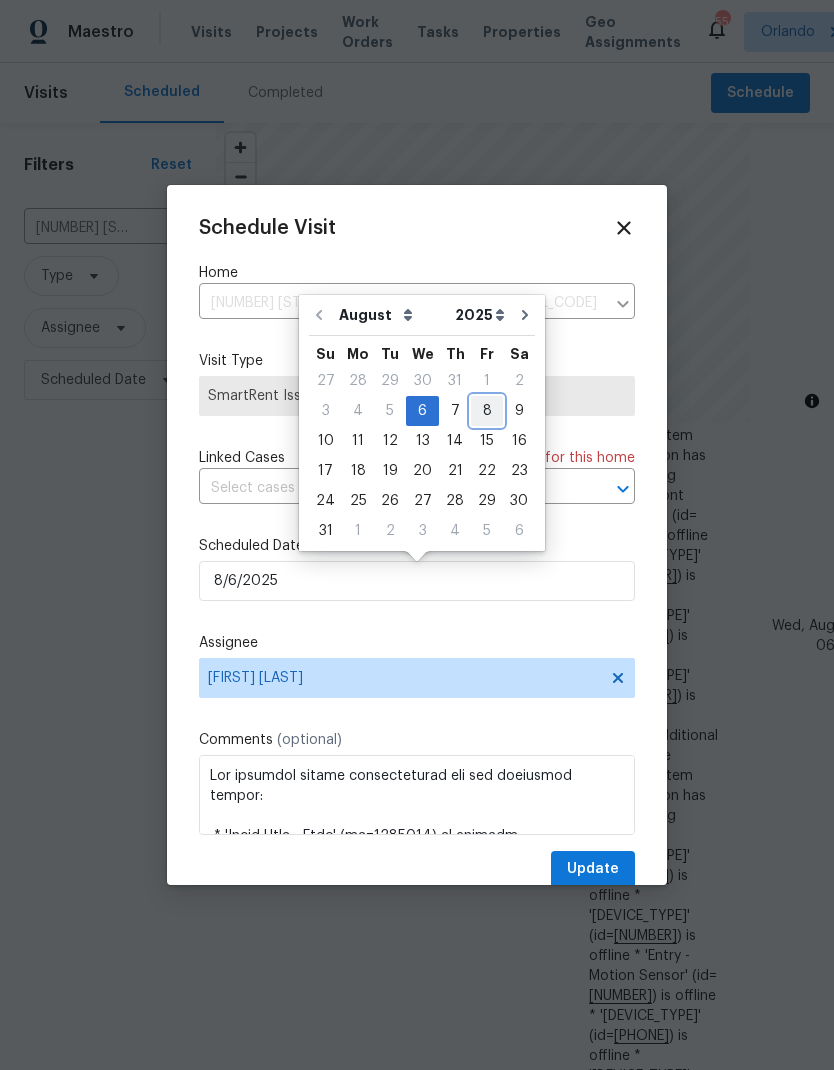 click on "8" at bounding box center [487, 411] 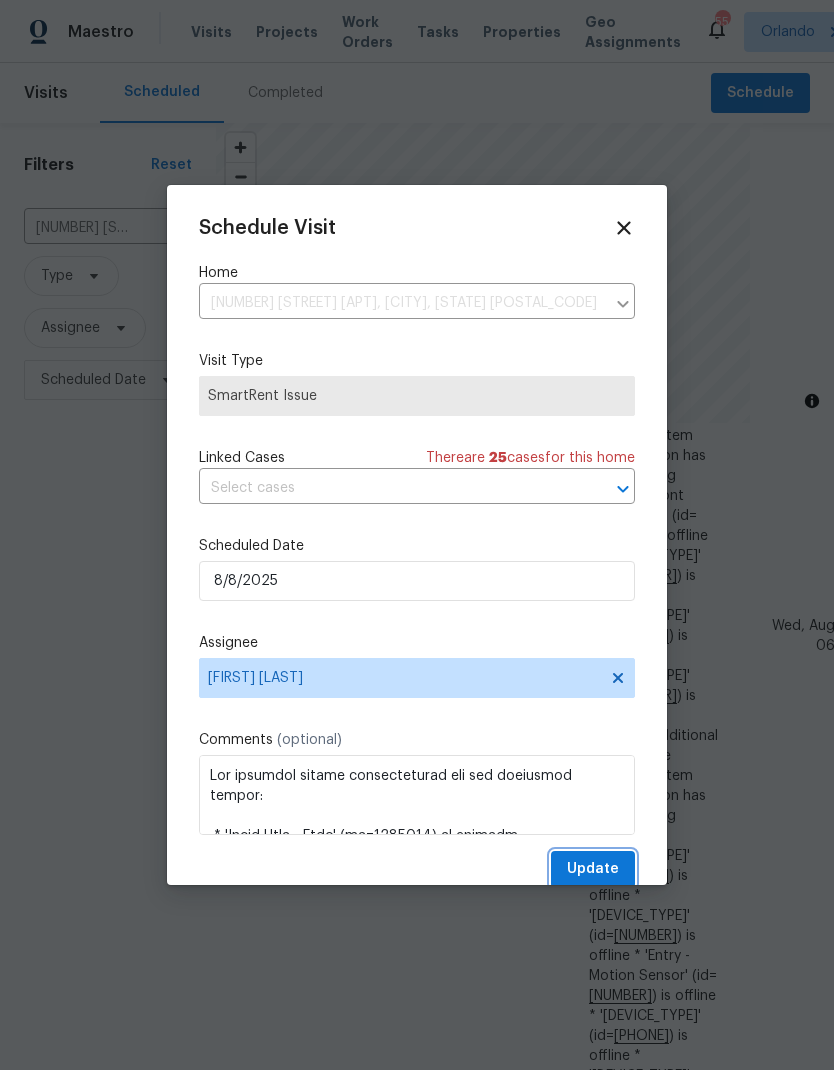 click on "Update" at bounding box center (593, 869) 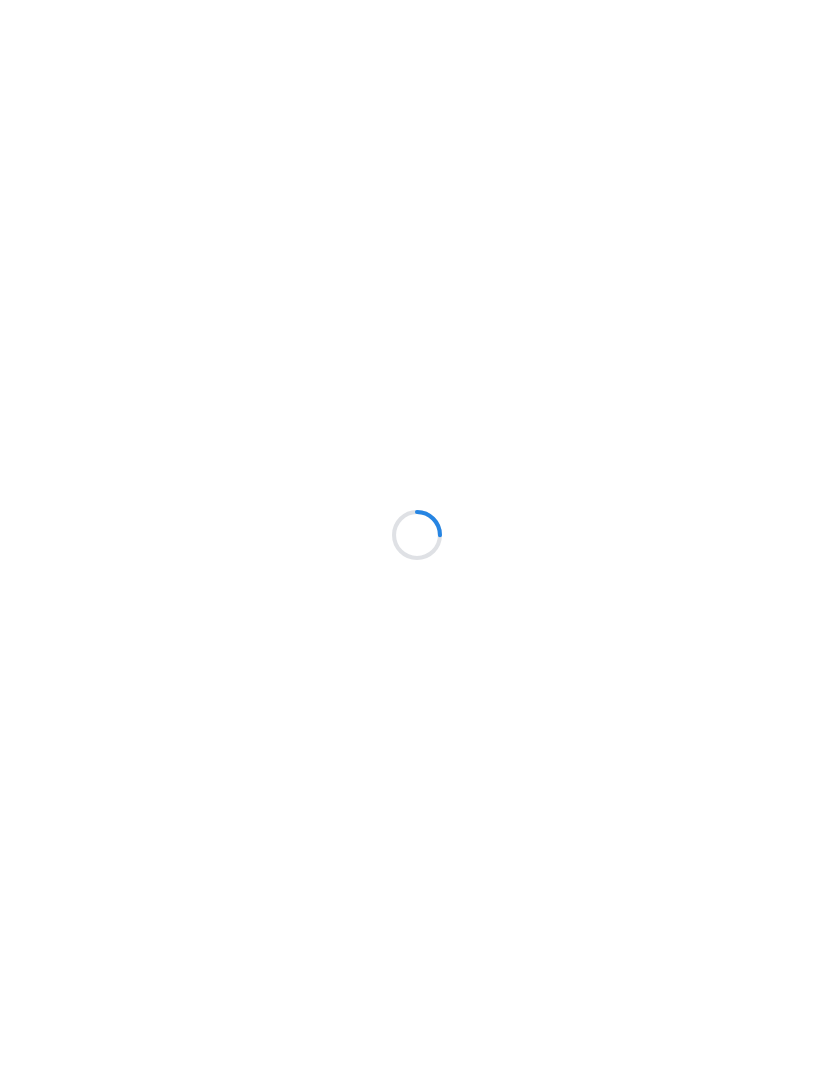 scroll, scrollTop: 0, scrollLeft: 0, axis: both 